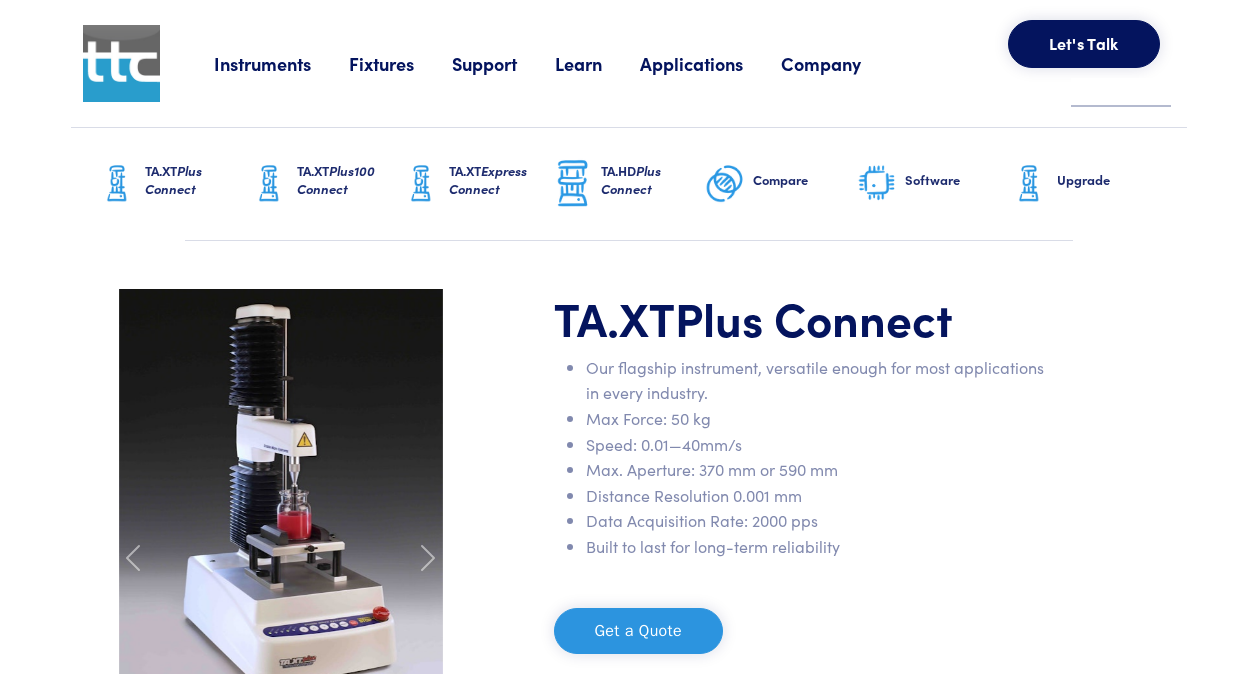 scroll, scrollTop: 0, scrollLeft: 0, axis: both 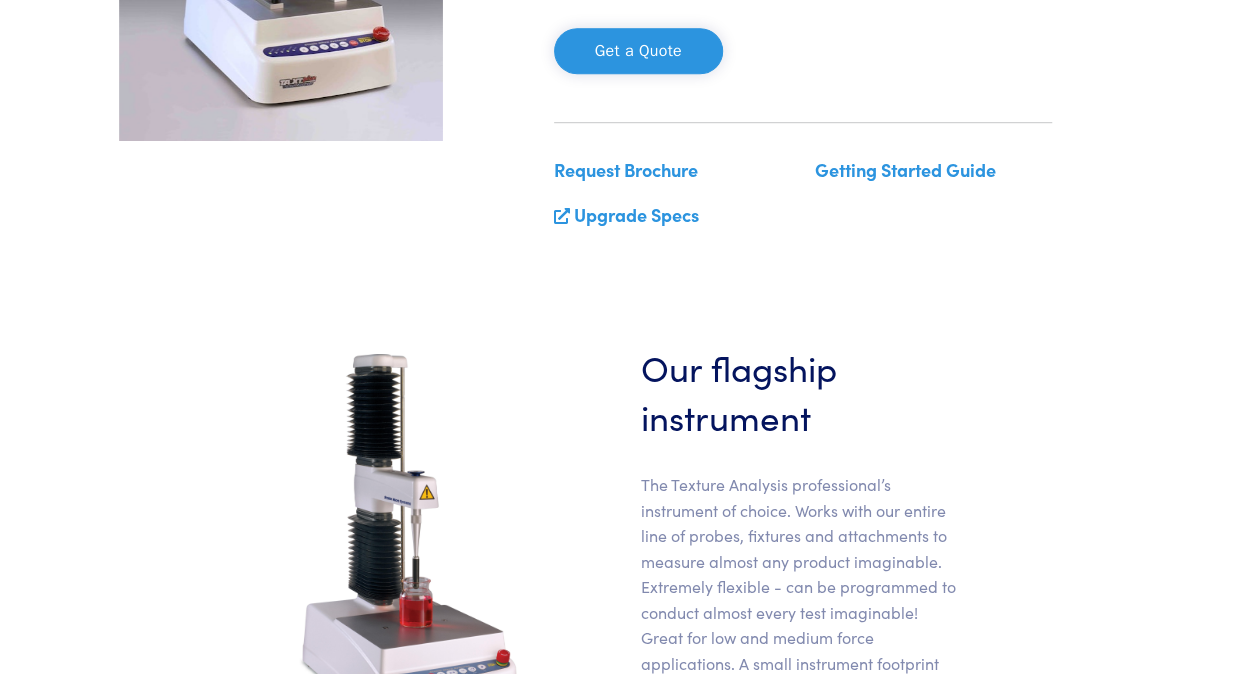 click on "Request Brochure" at bounding box center (626, 169) 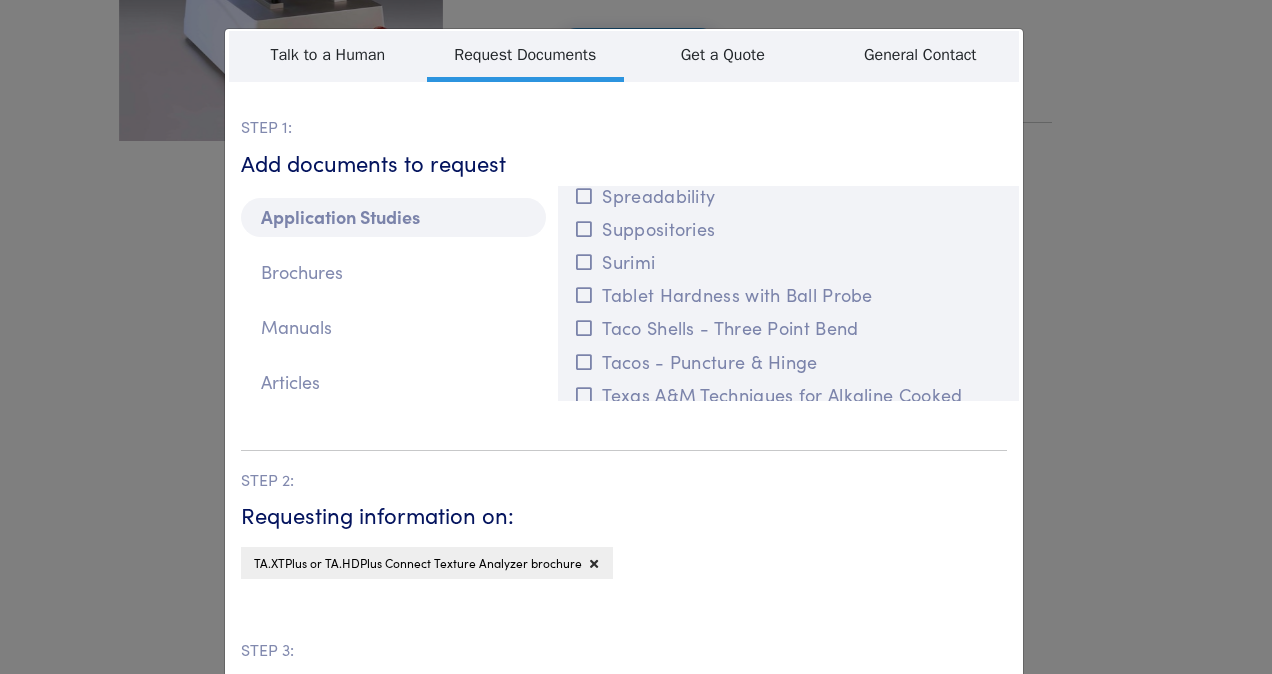 scroll, scrollTop: 2193, scrollLeft: 0, axis: vertical 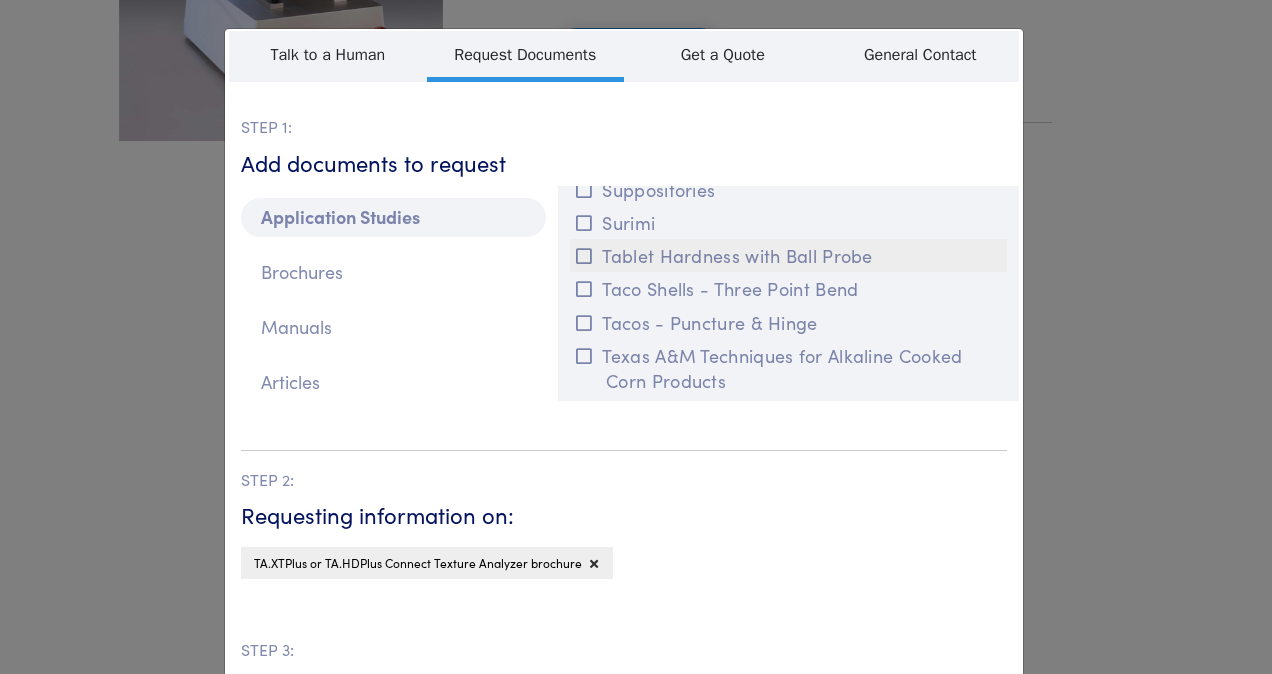 click on "Tablet Hardness with Ball Probe" at bounding box center (788, 255) 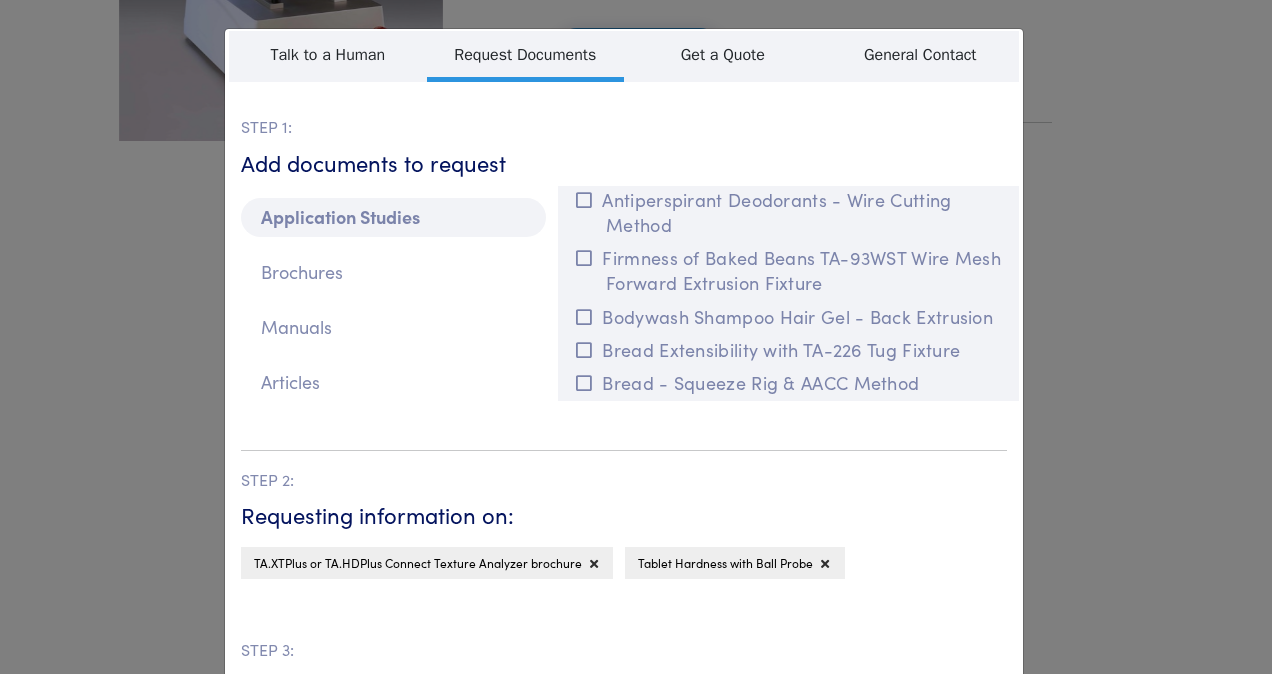 scroll, scrollTop: 6384, scrollLeft: 0, axis: vertical 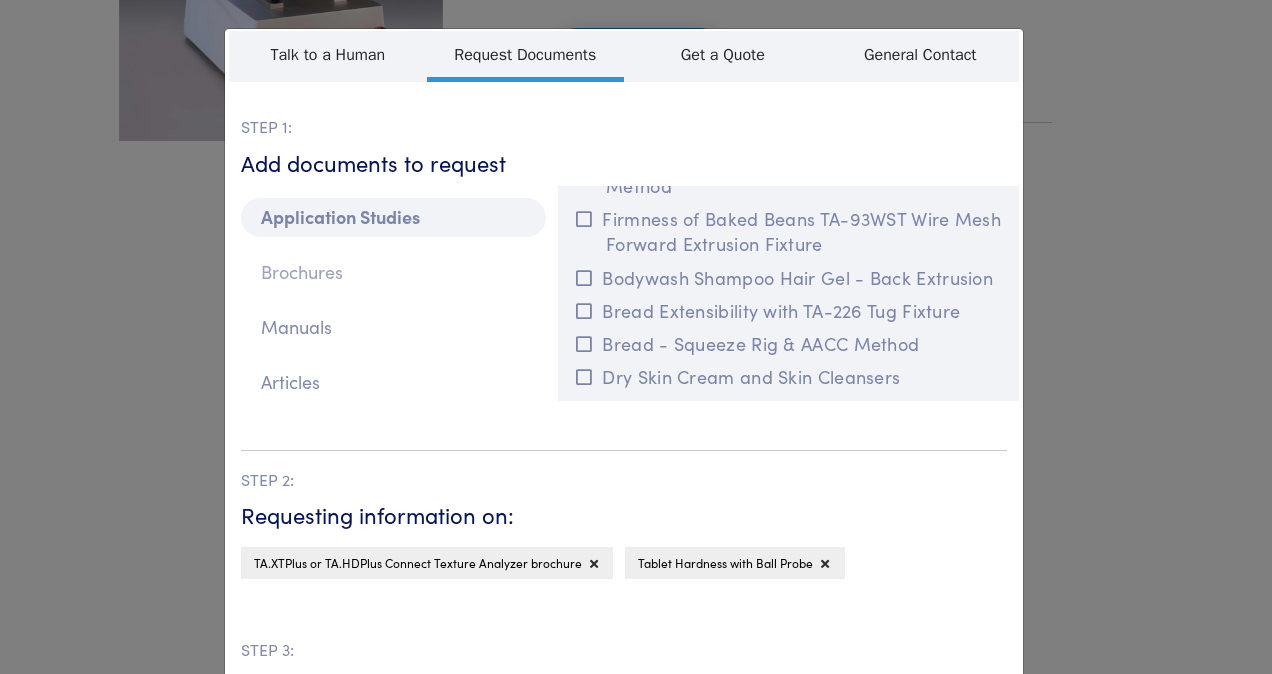 click on "Brochures" at bounding box center (393, 272) 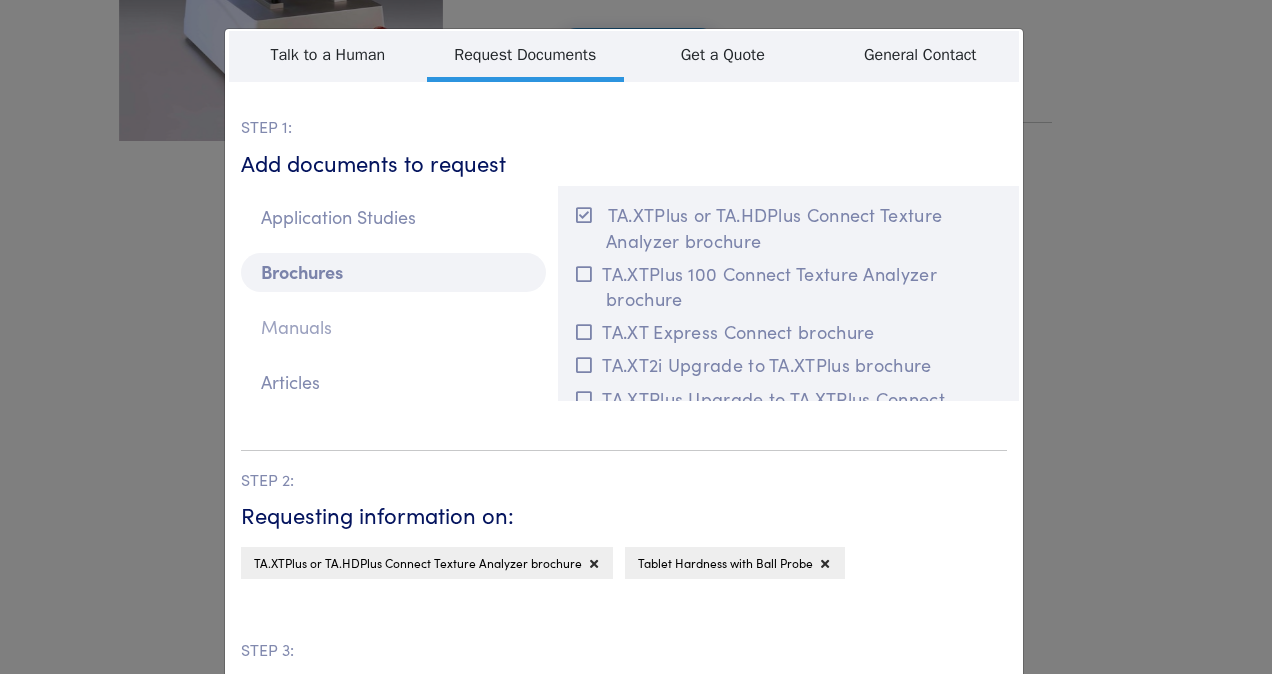 click on "Manuals" at bounding box center [393, 327] 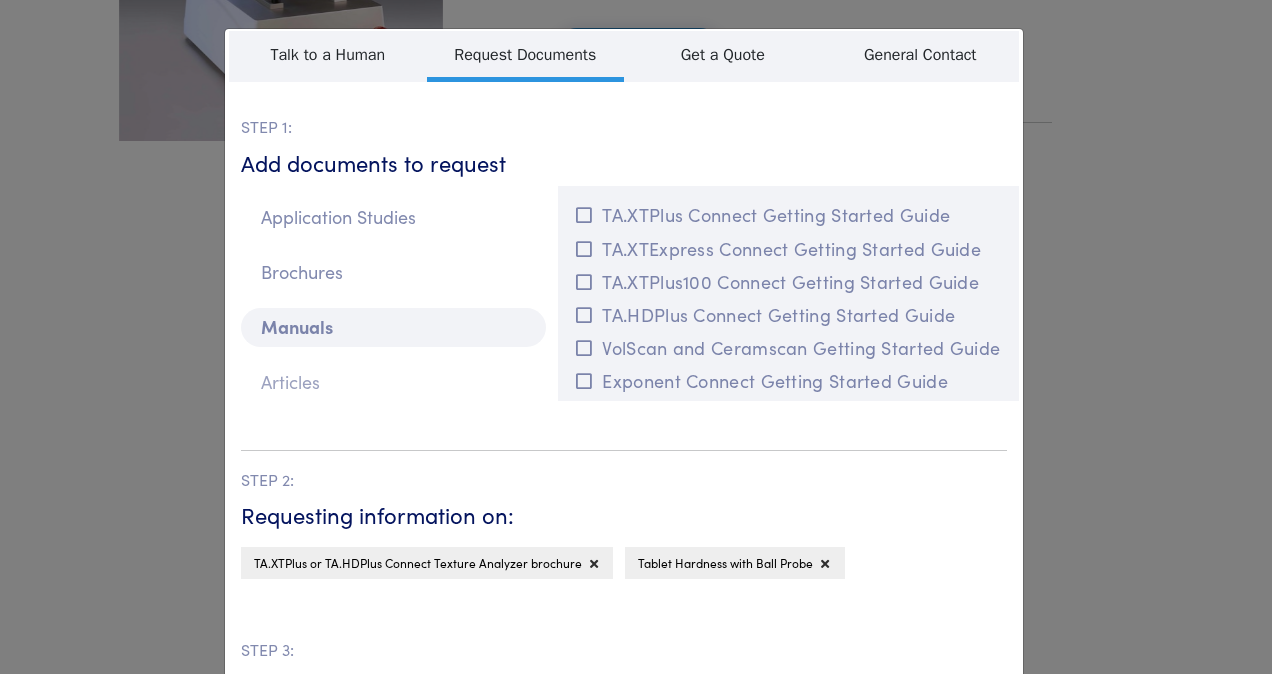click on "Articles" at bounding box center [393, 382] 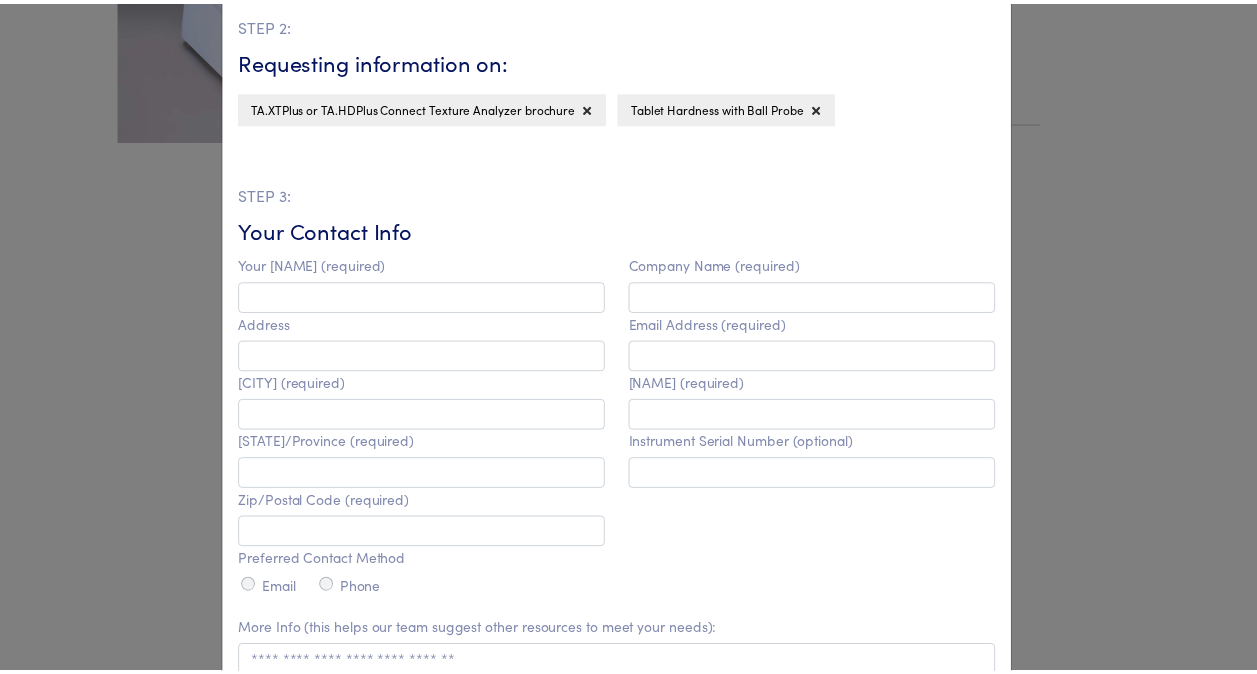 scroll, scrollTop: 488, scrollLeft: 0, axis: vertical 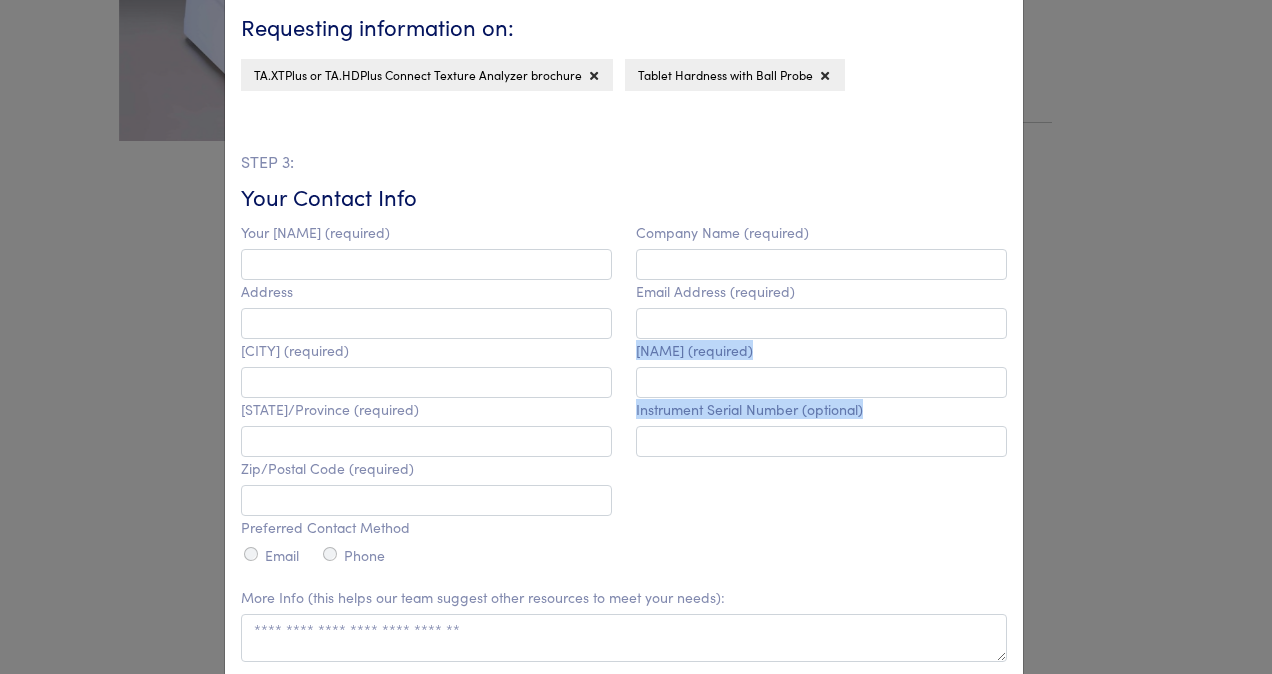 drag, startPoint x: 1252, startPoint y: 328, endPoint x: 1265, endPoint y: 426, distance: 98.85848 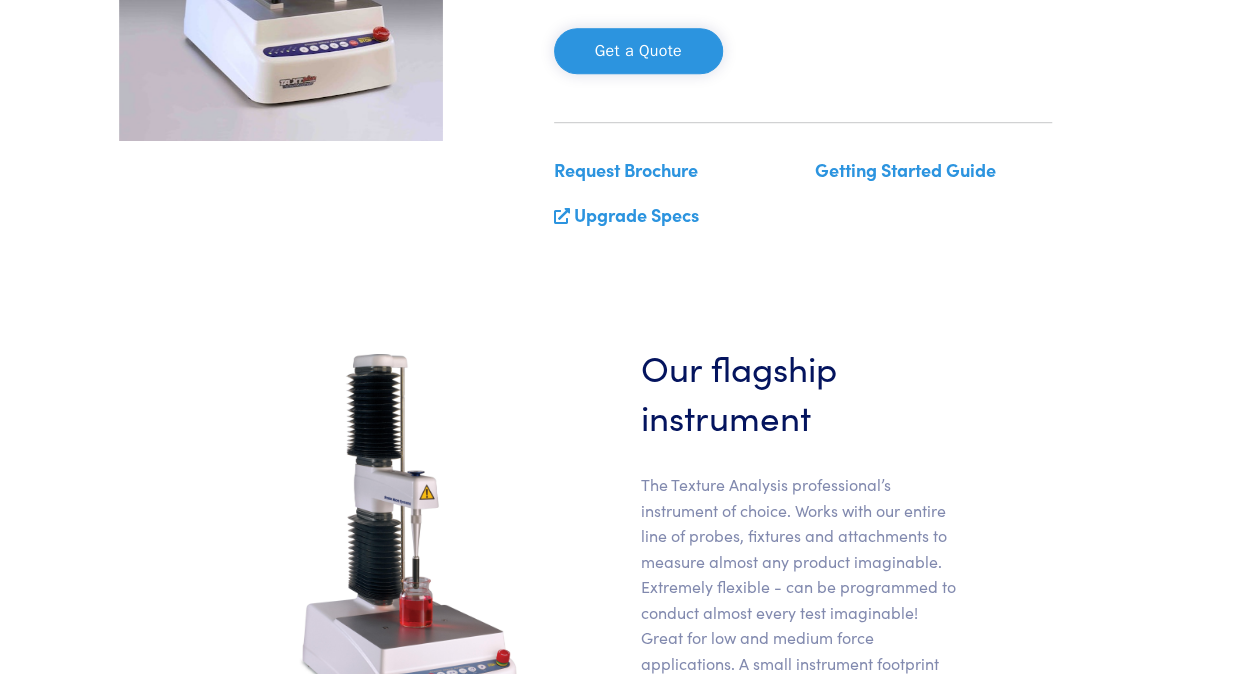 drag, startPoint x: 1265, startPoint y: 426, endPoint x: 979, endPoint y: 378, distance: 290 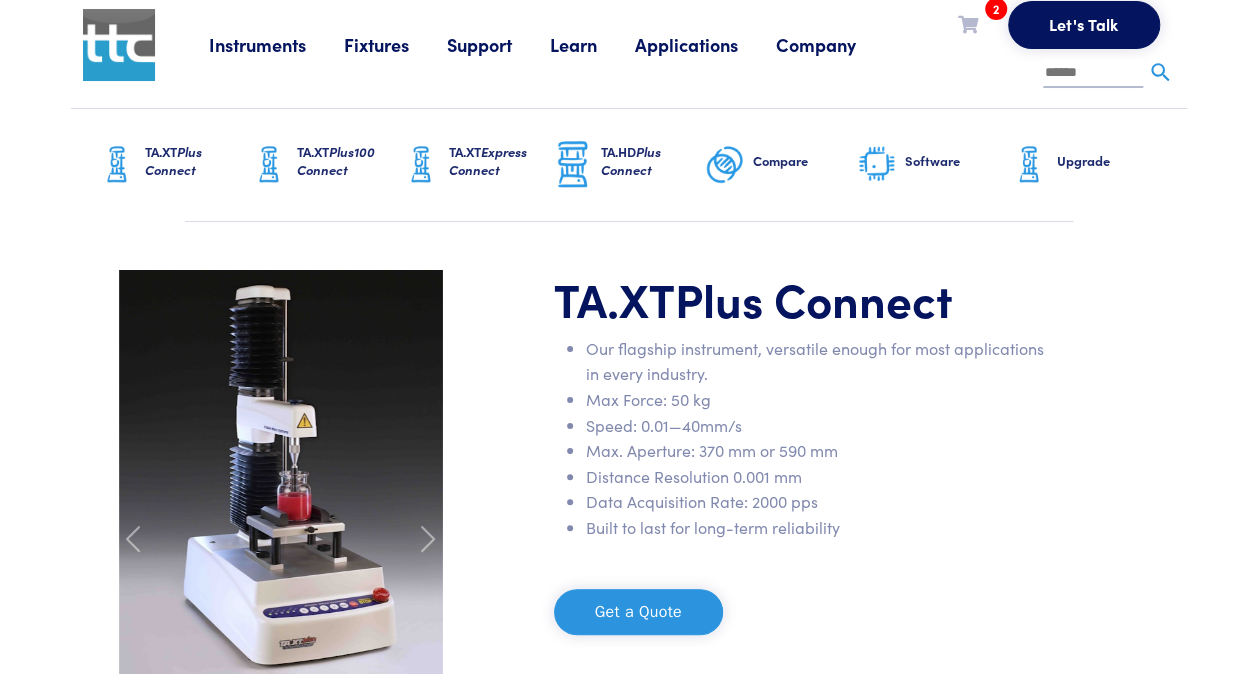 scroll, scrollTop: 27, scrollLeft: 0, axis: vertical 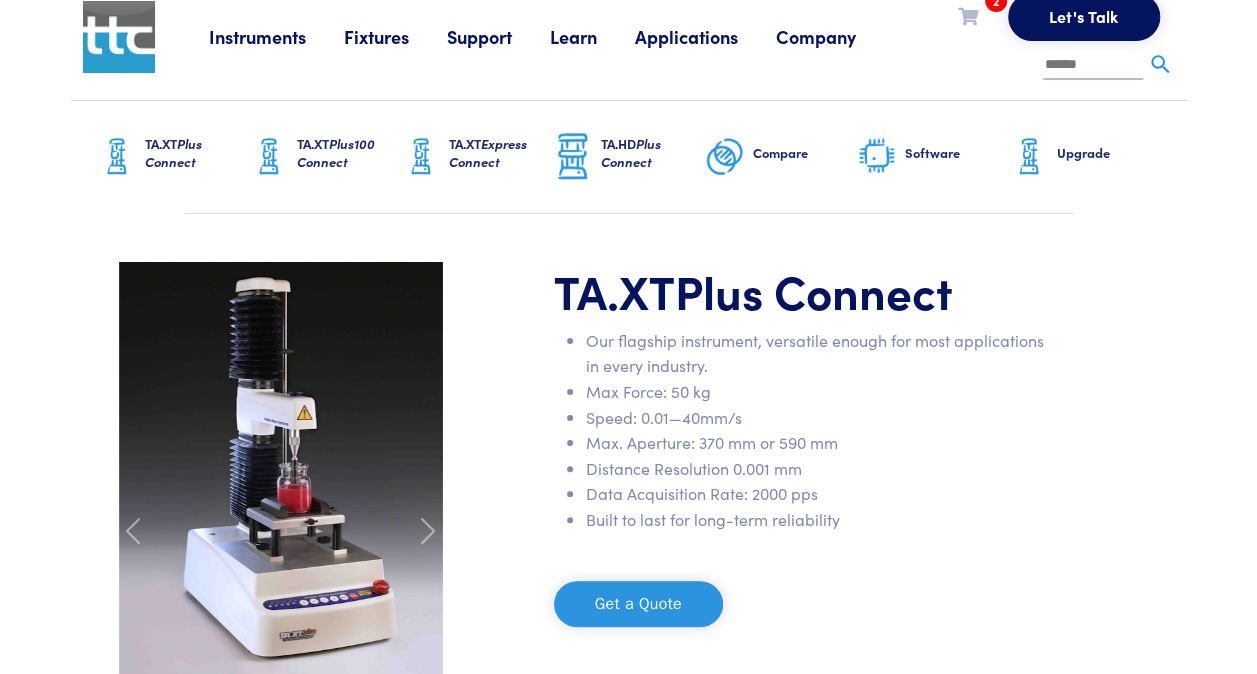 click on "Company" at bounding box center [276, 36] 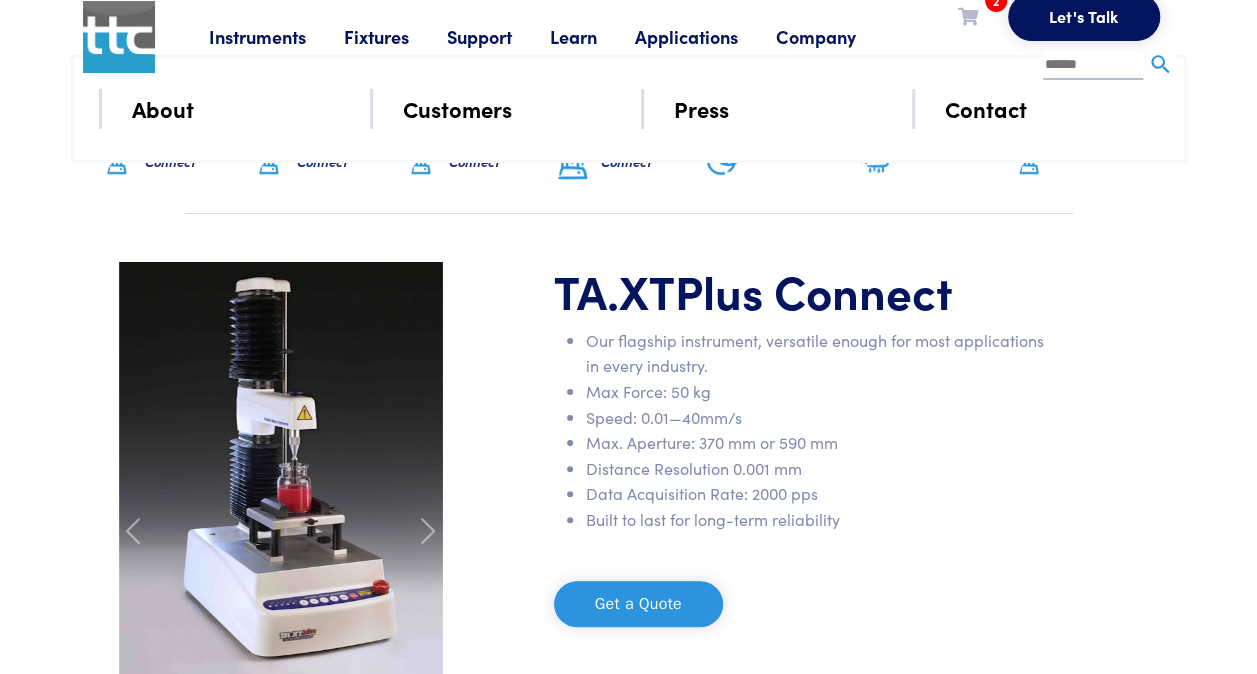 click on "About" at bounding box center [163, 108] 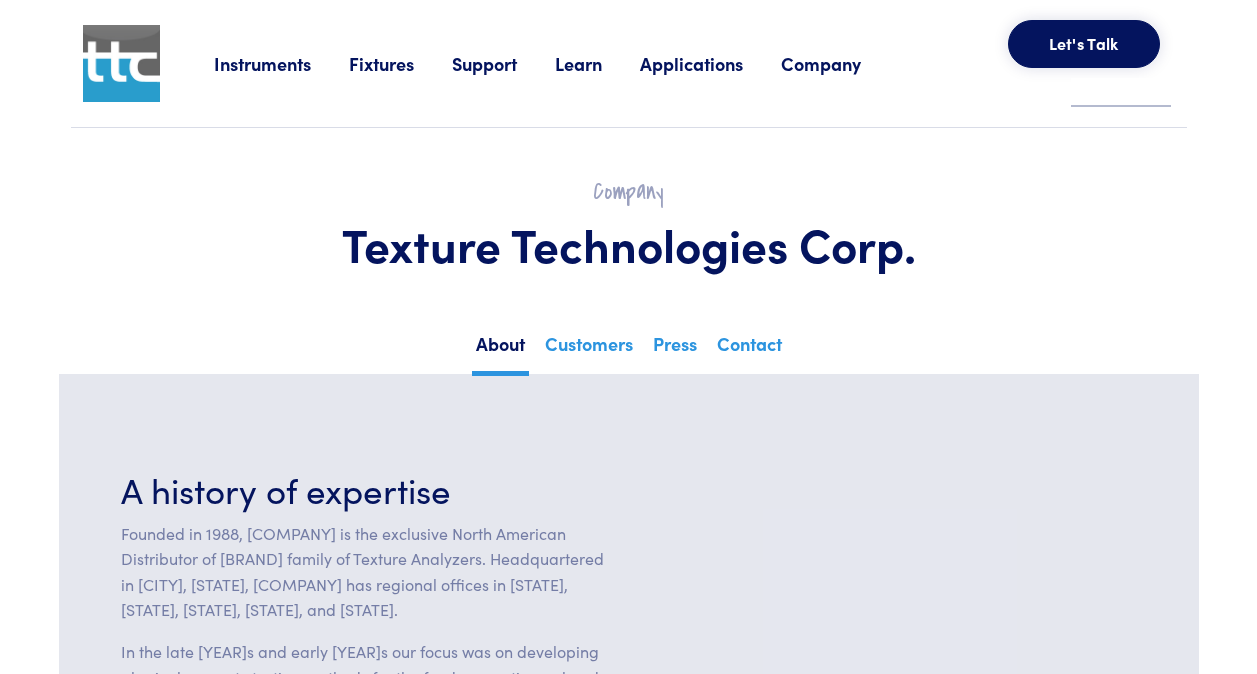 scroll, scrollTop: 0, scrollLeft: 0, axis: both 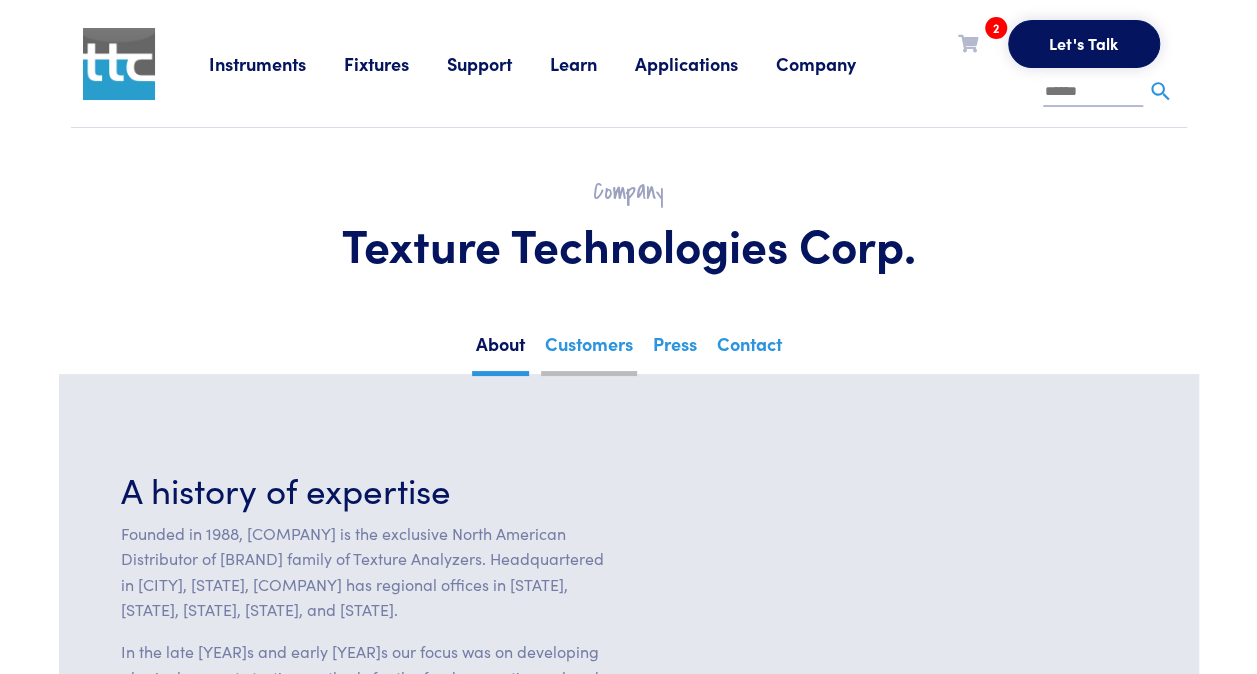click on "Customers" at bounding box center (589, 351) 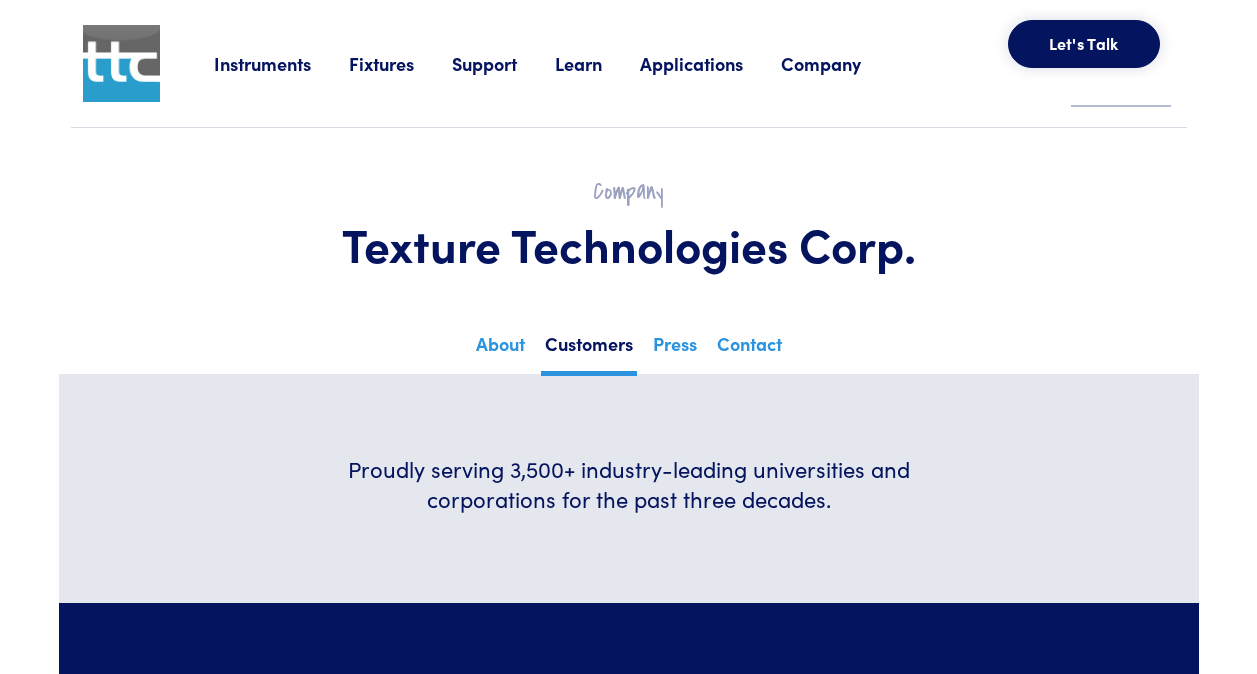 scroll, scrollTop: 0, scrollLeft: 0, axis: both 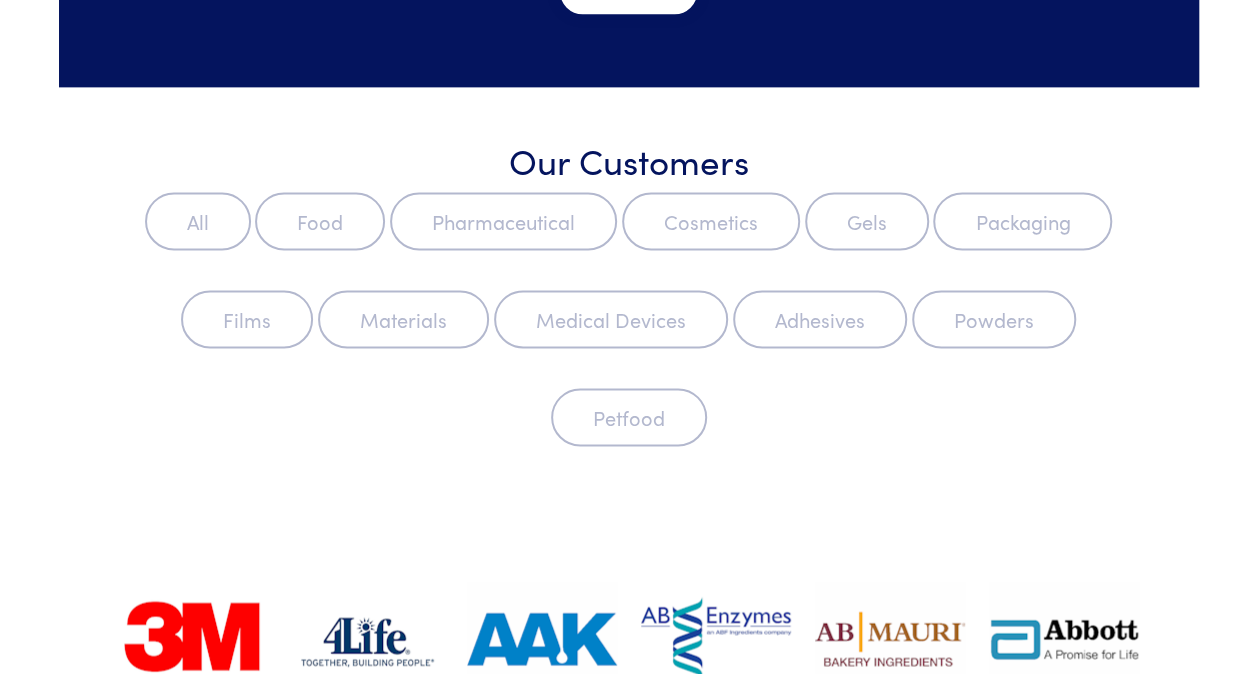 click on "Food" at bounding box center [320, 221] 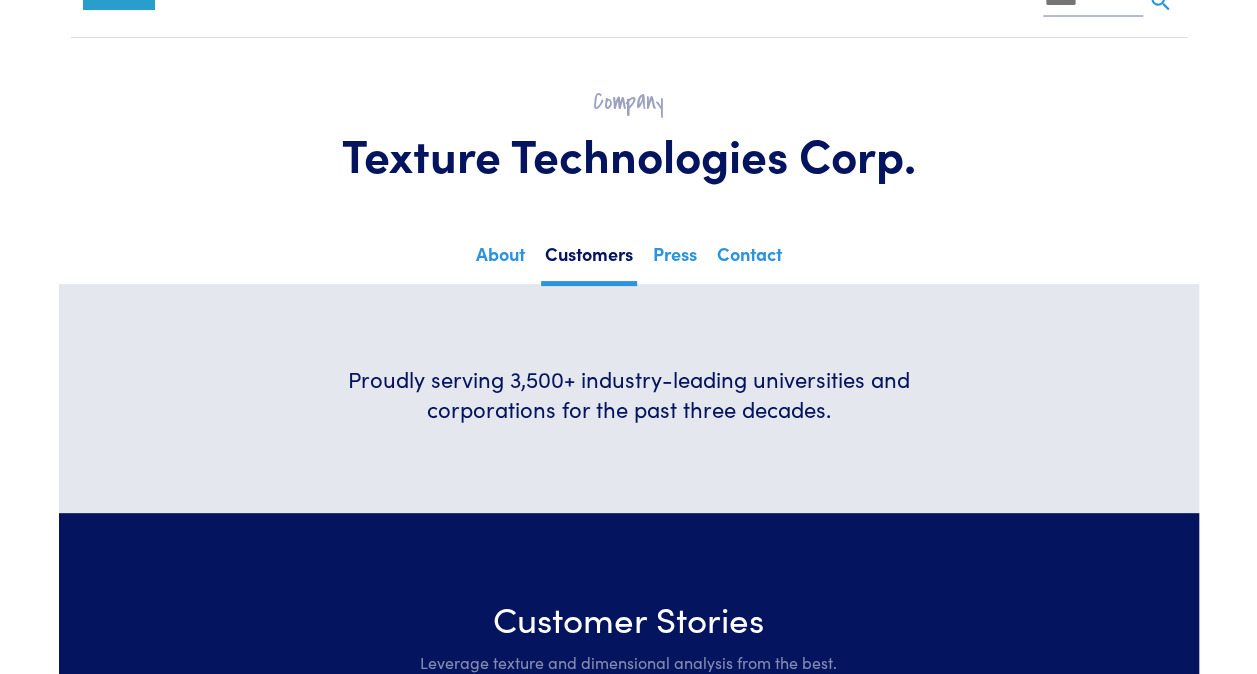 scroll, scrollTop: 0, scrollLeft: 0, axis: both 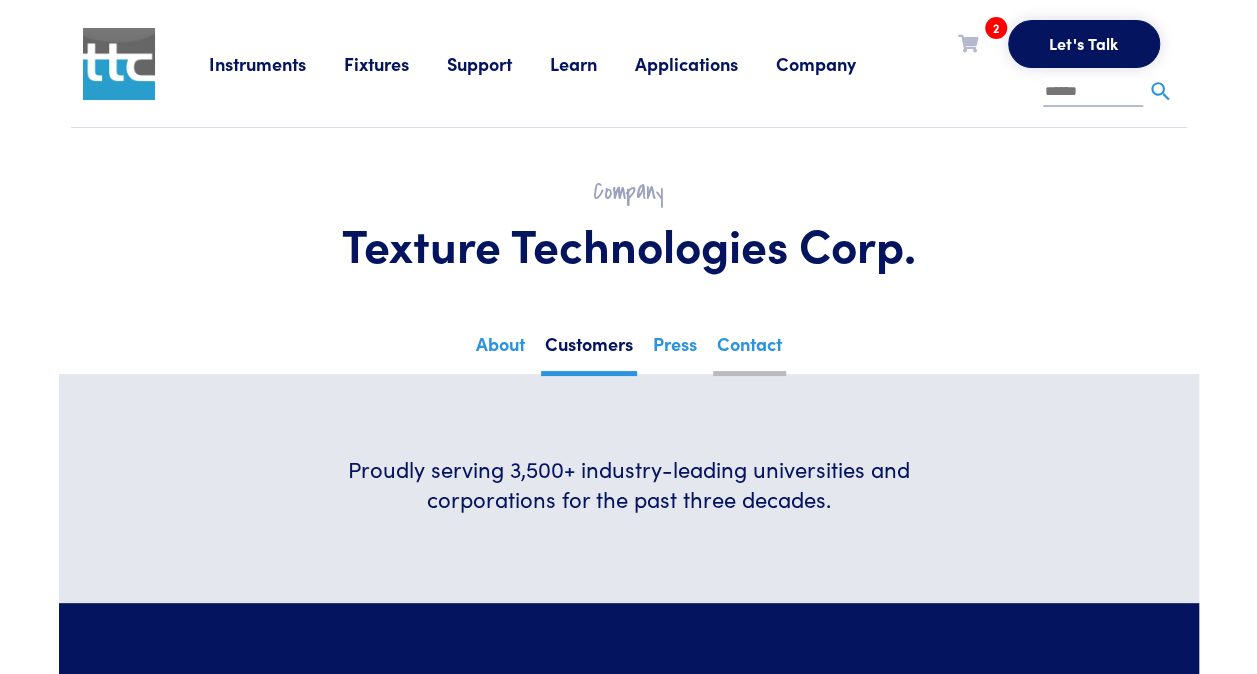 click on "Contact" at bounding box center [749, 351] 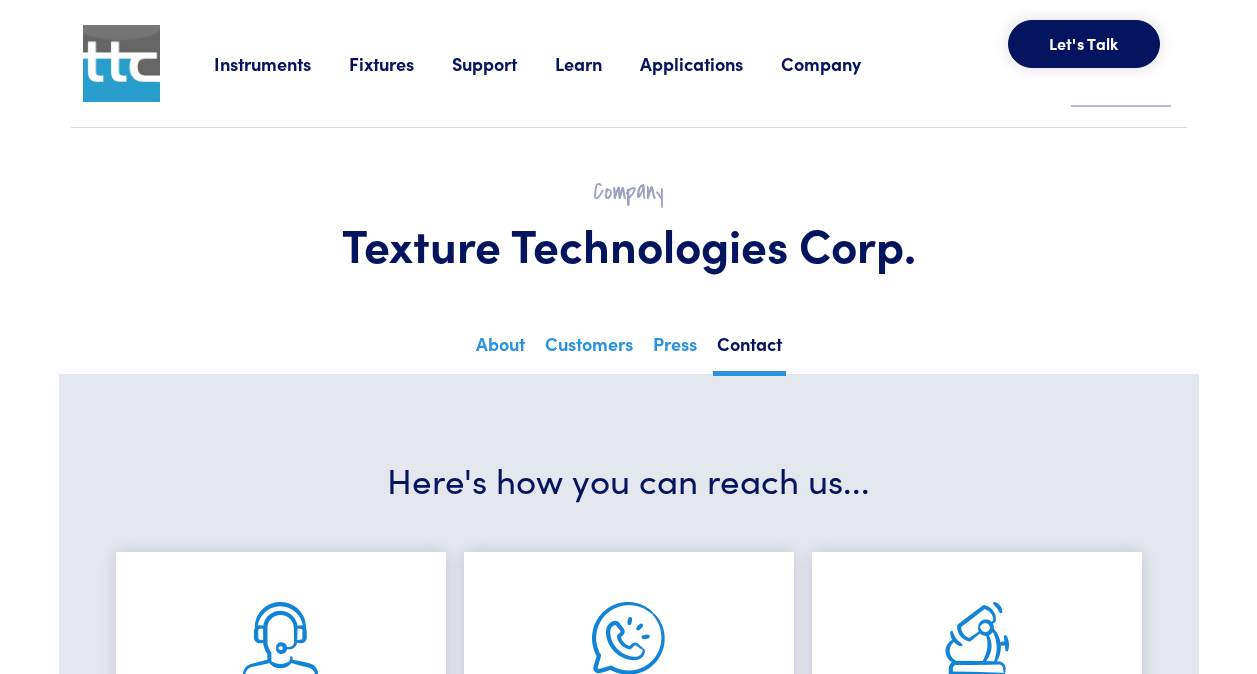 scroll, scrollTop: 0, scrollLeft: 0, axis: both 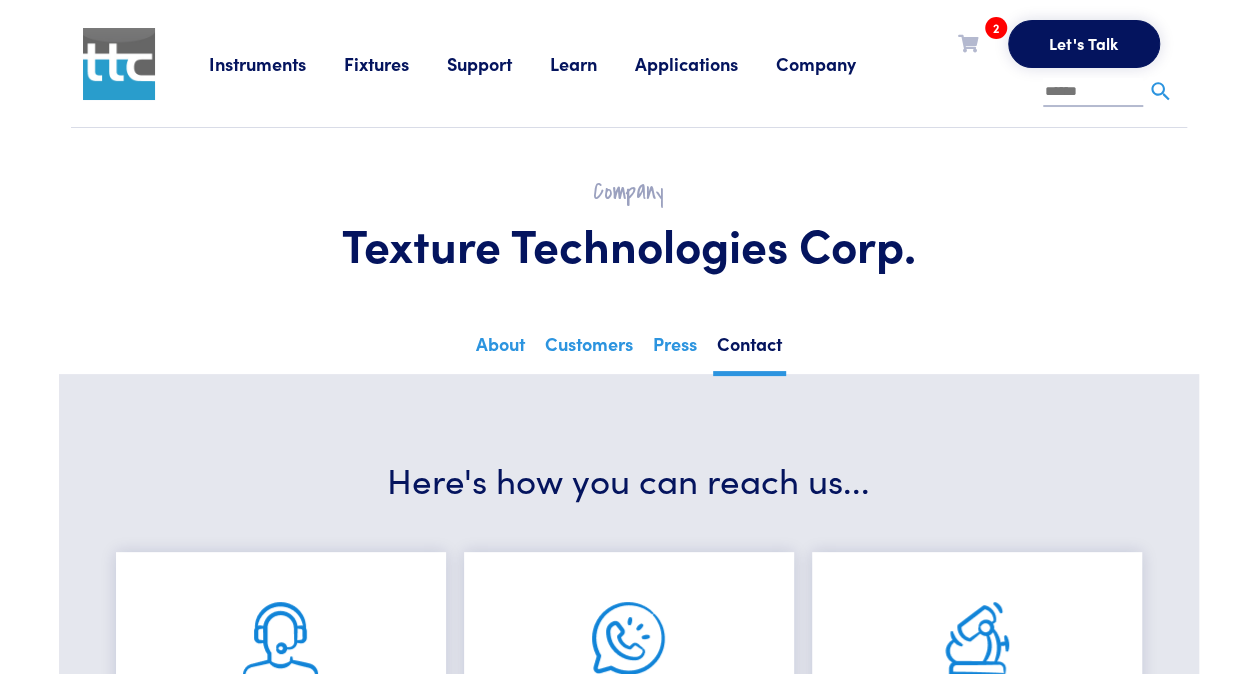 click at bounding box center (968, 43) 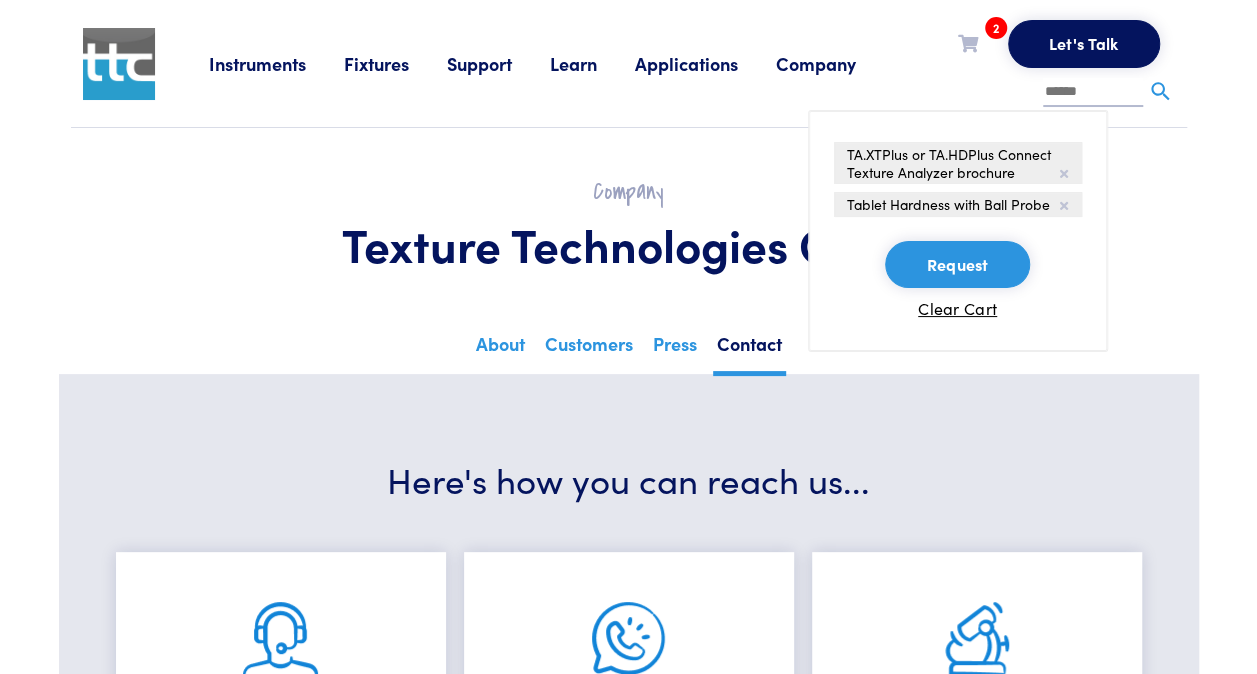 click on "Company
Texture Technologies Corp." at bounding box center (629, 228) 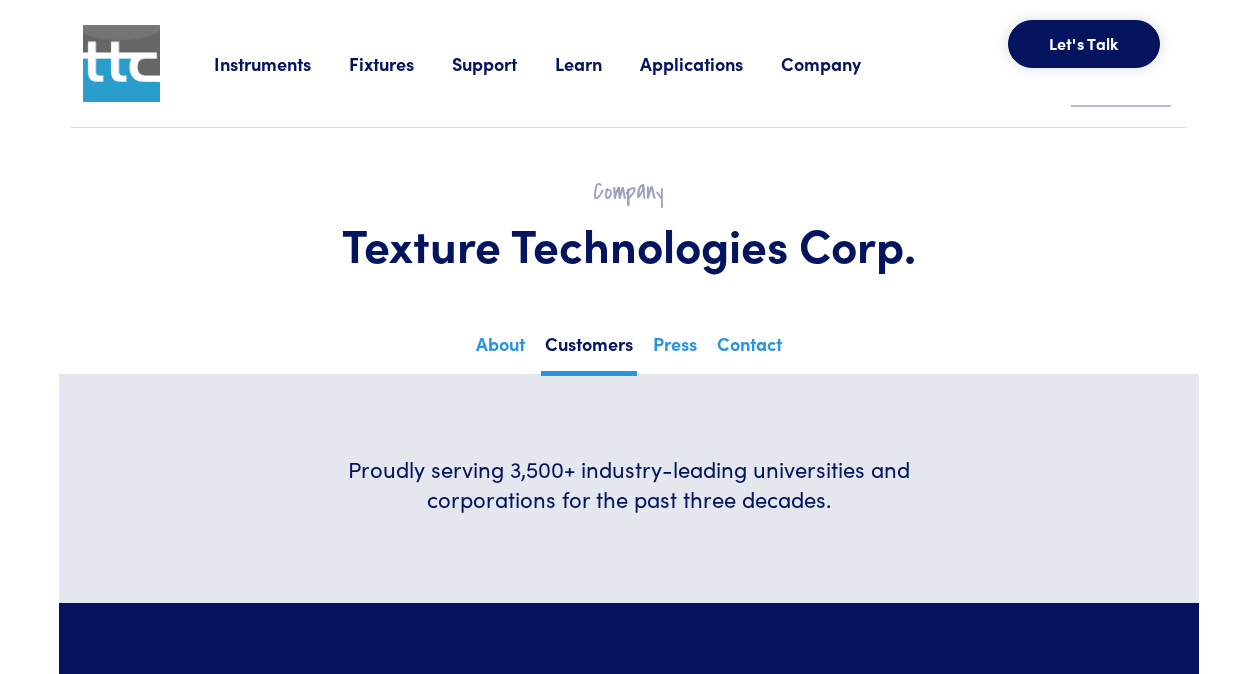 scroll, scrollTop: 0, scrollLeft: 0, axis: both 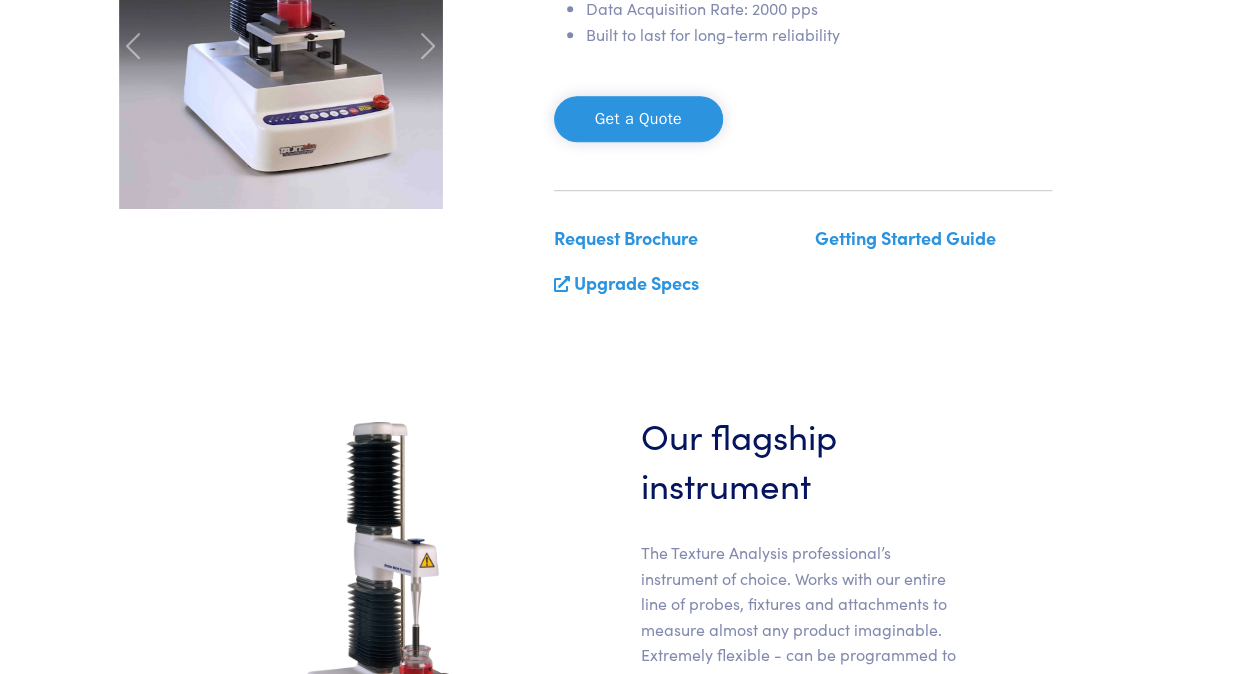 click on "Request Brochure" at bounding box center [626, 237] 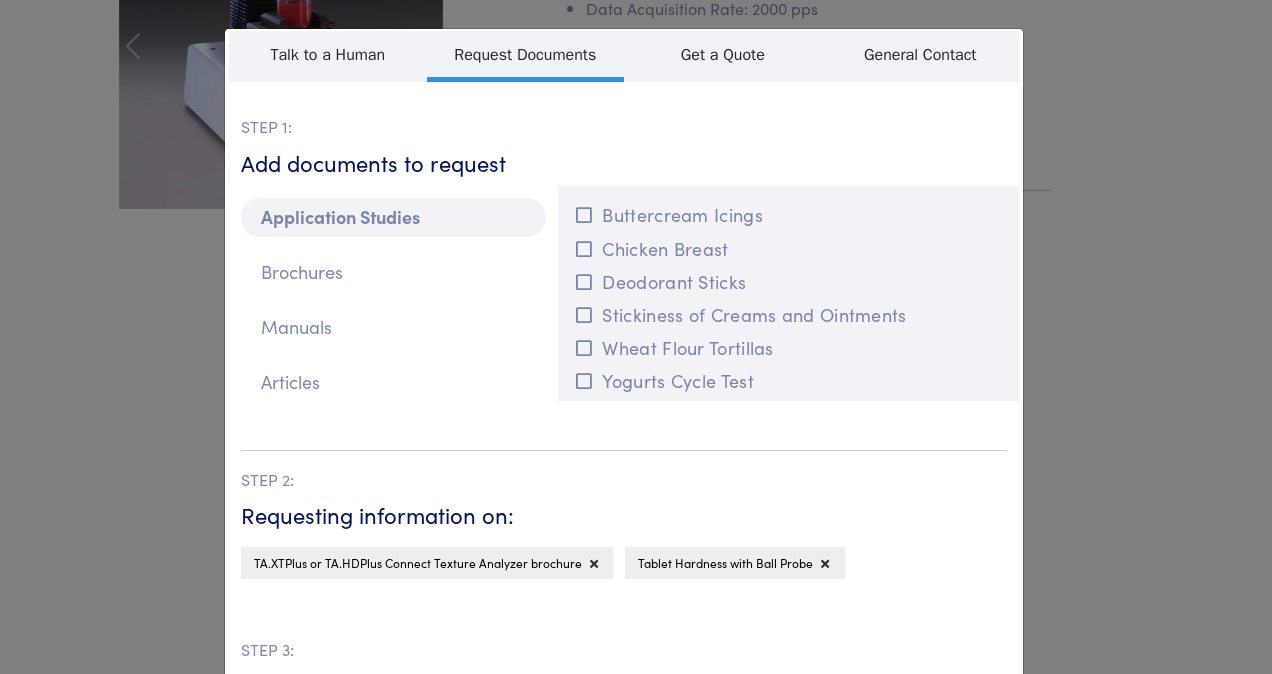 click on "[PRODUCT]" at bounding box center (788, 293) 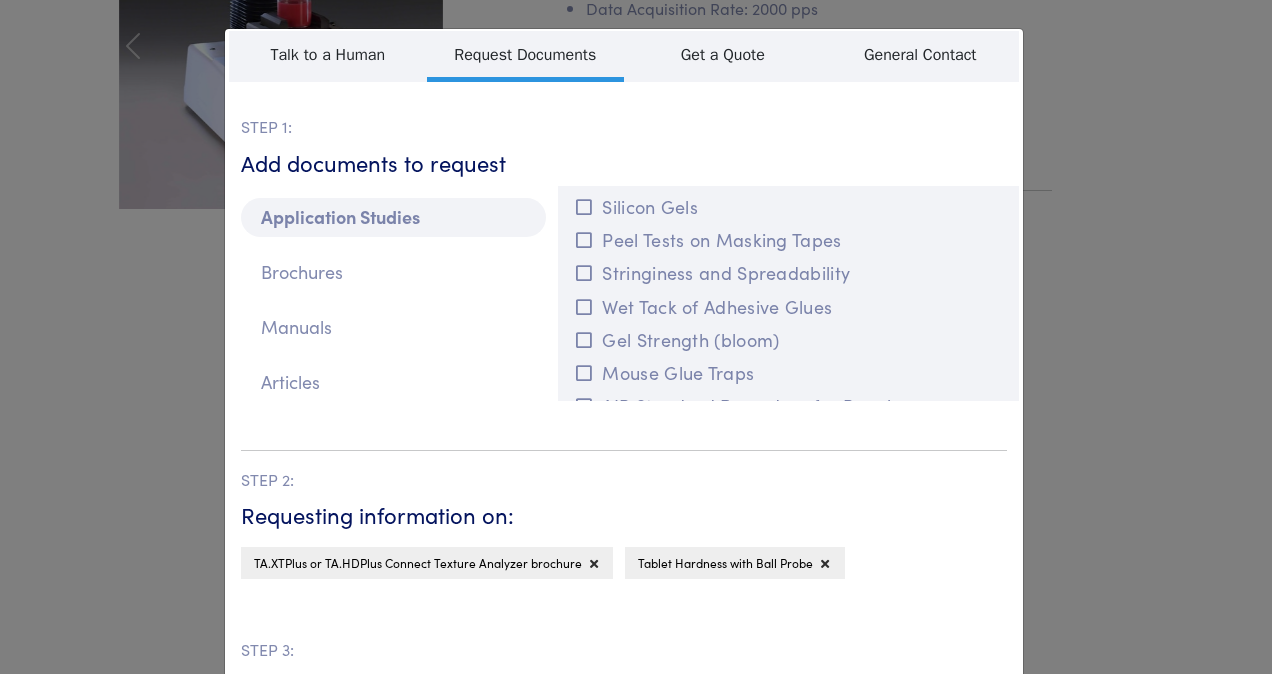 scroll, scrollTop: 0, scrollLeft: 0, axis: both 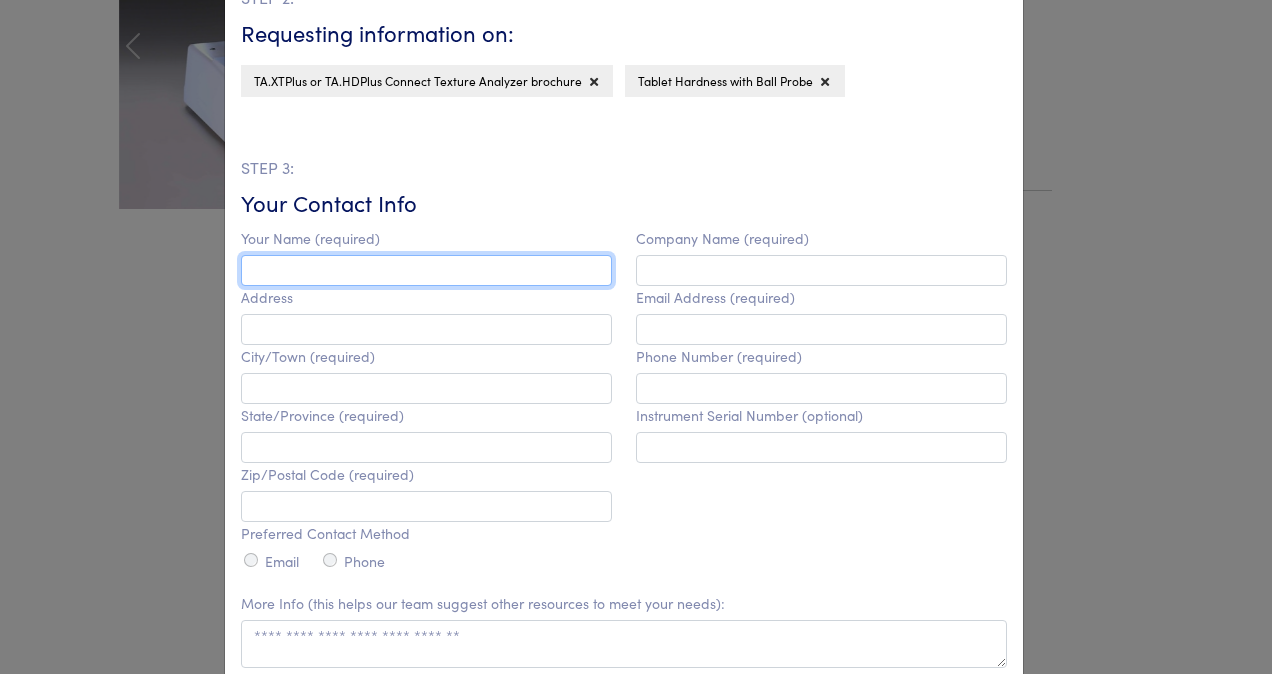click at bounding box center (426, 270) 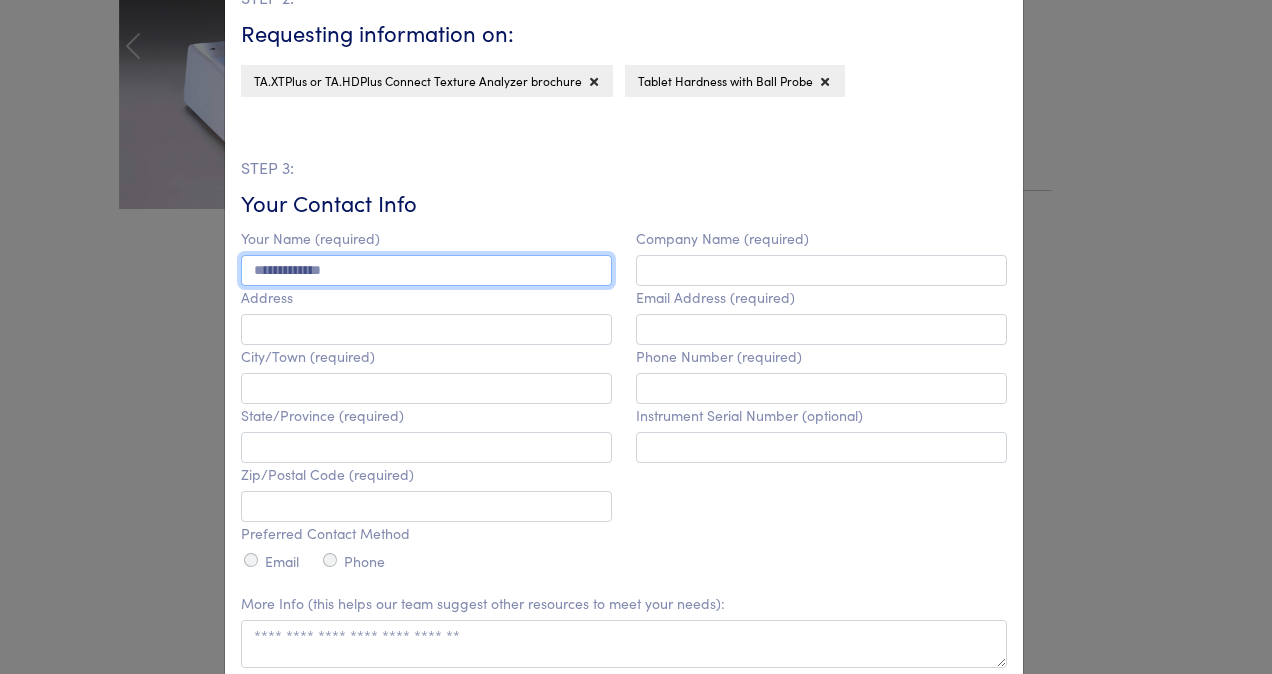 type on "**********" 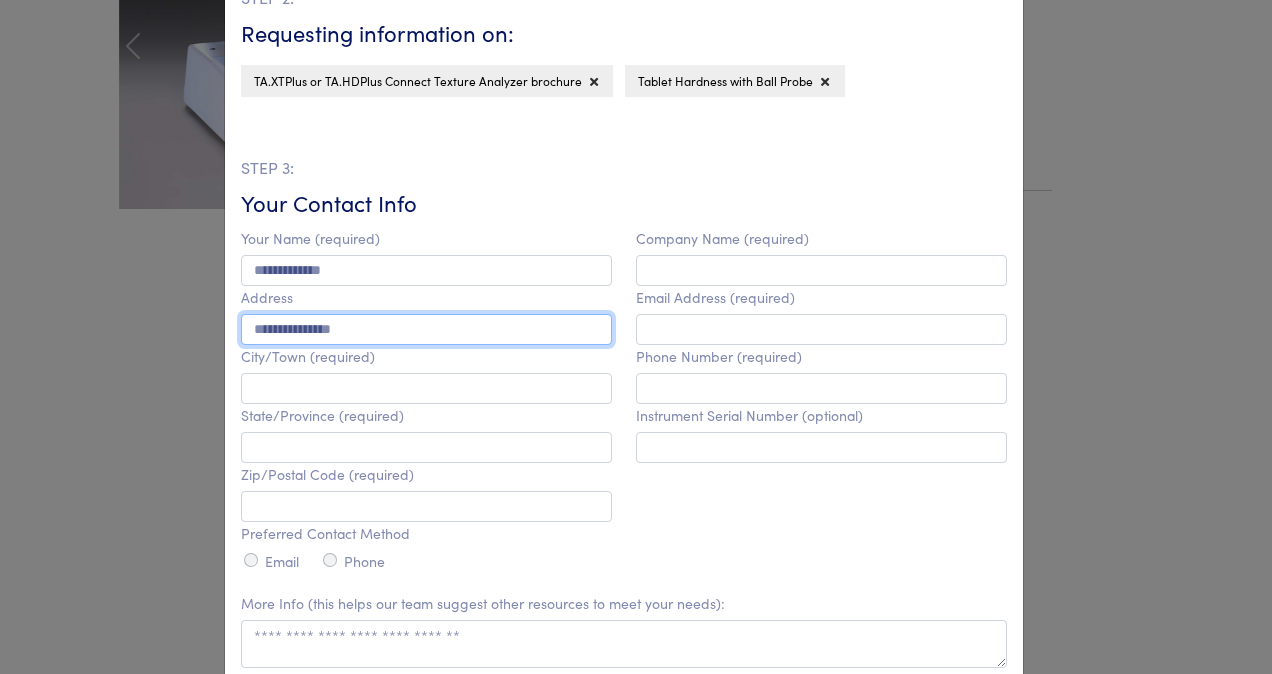 type on "**********" 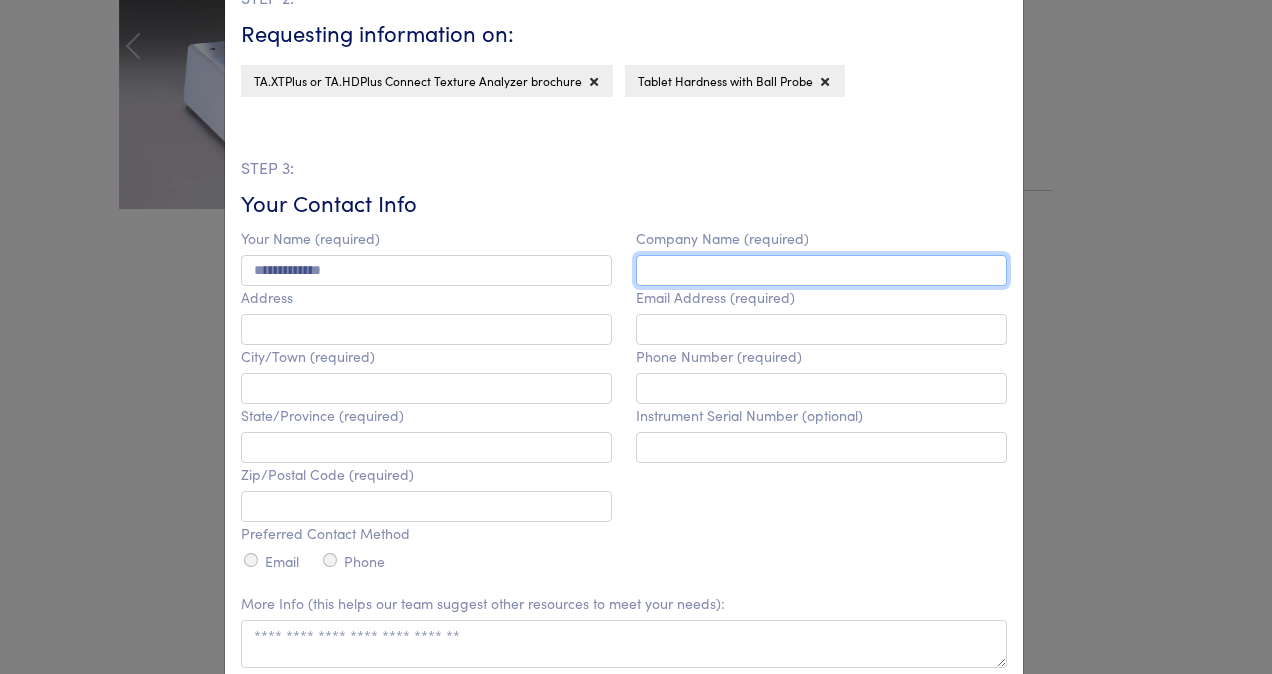 click at bounding box center (821, 270) 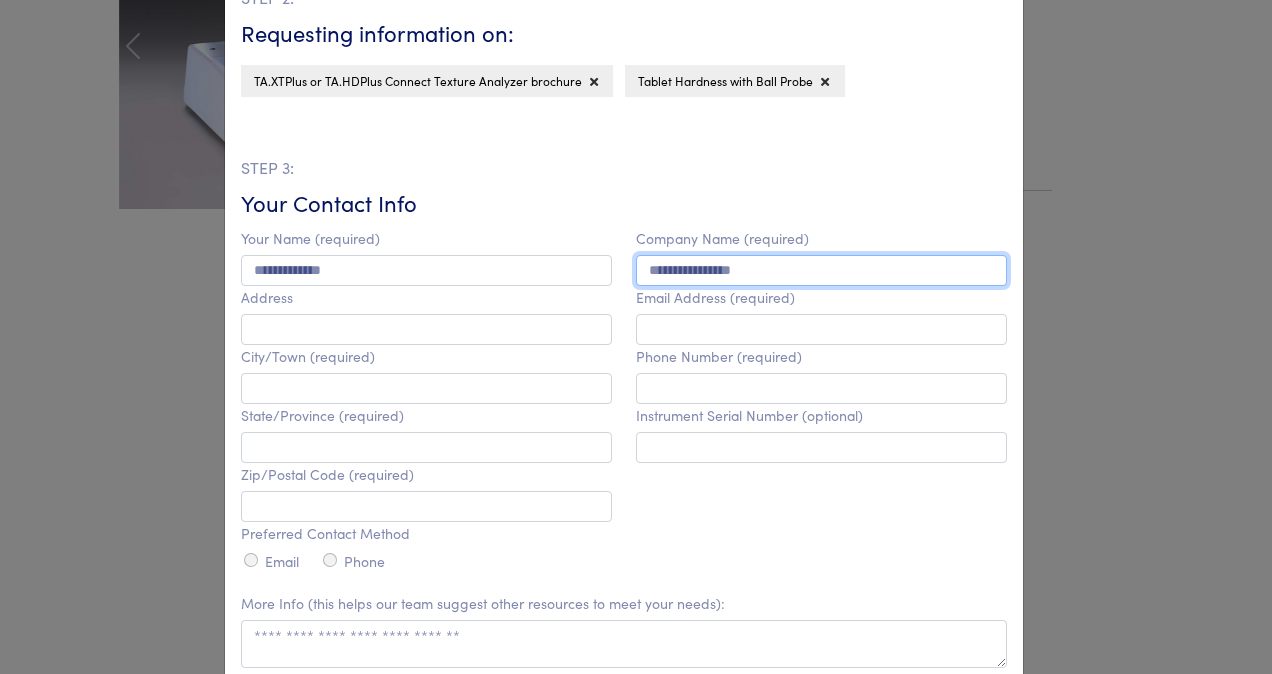 type on "**********" 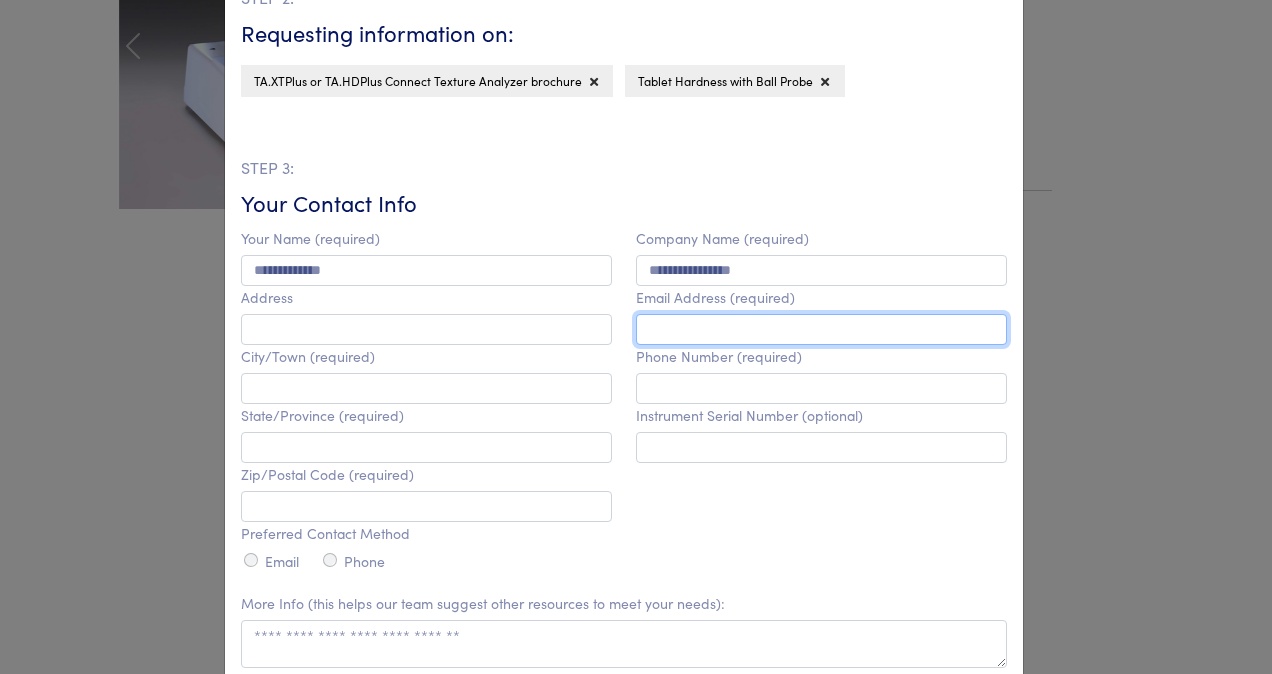 click at bounding box center [821, 329] 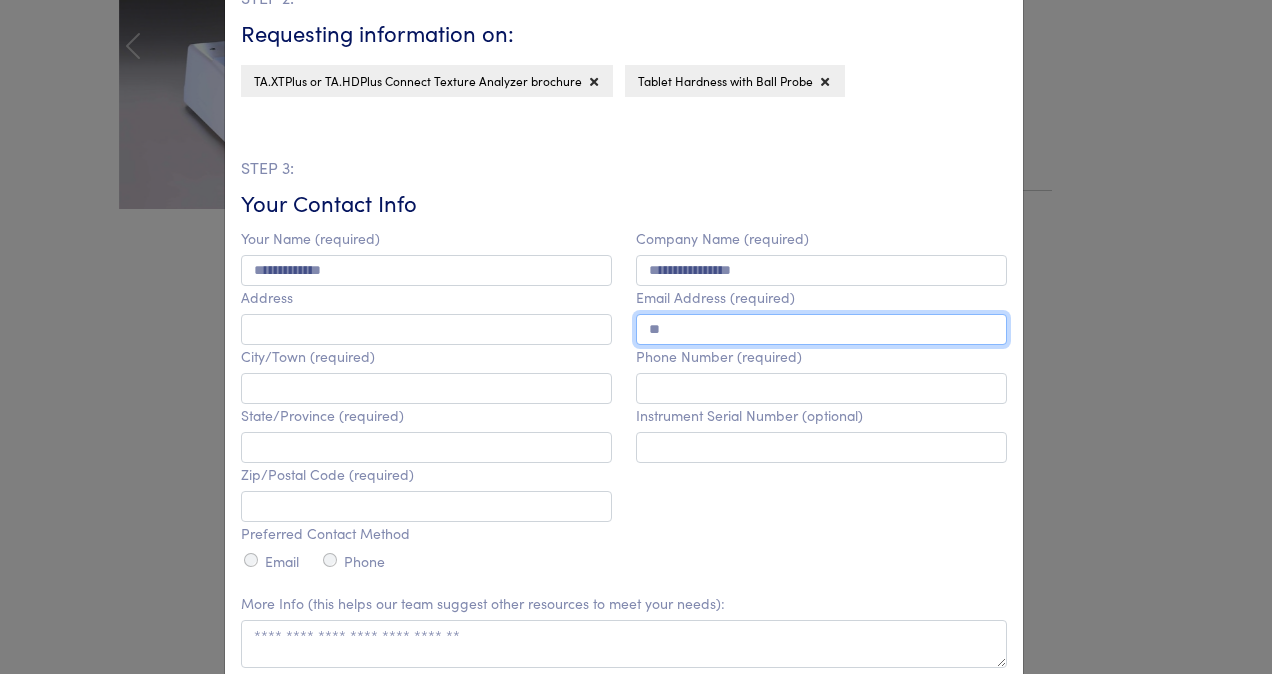 type on "**********" 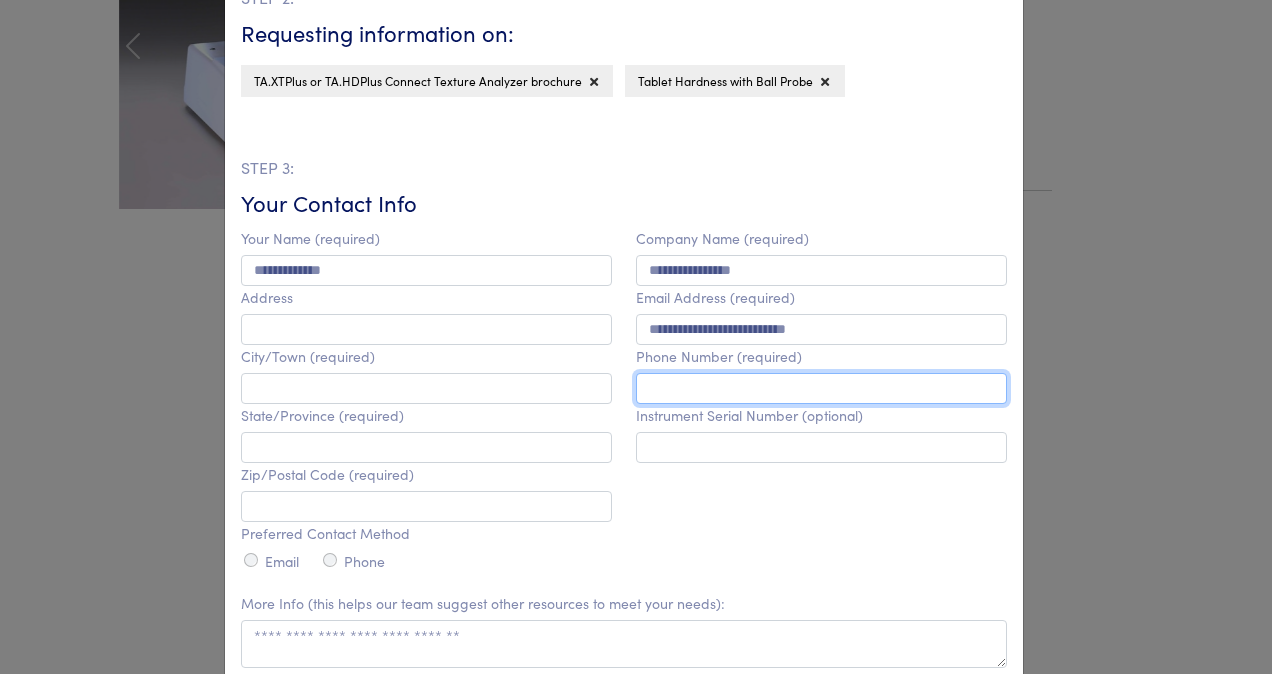 click at bounding box center (821, 388) 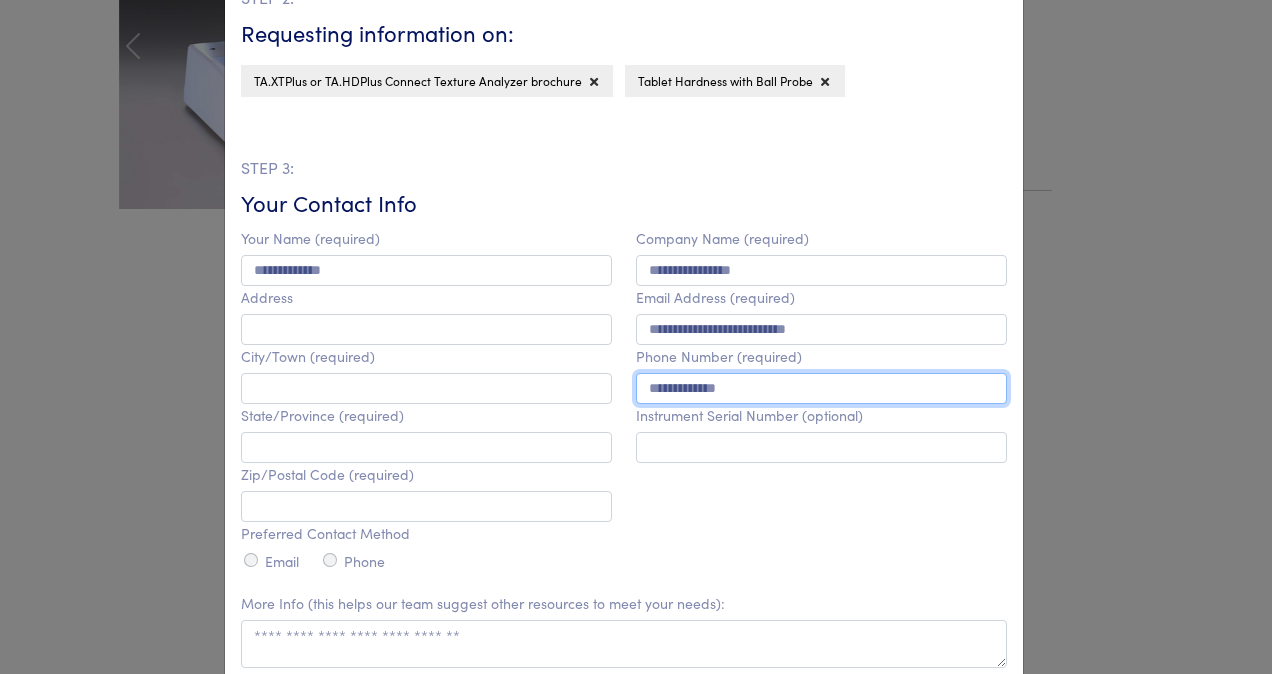 type on "**********" 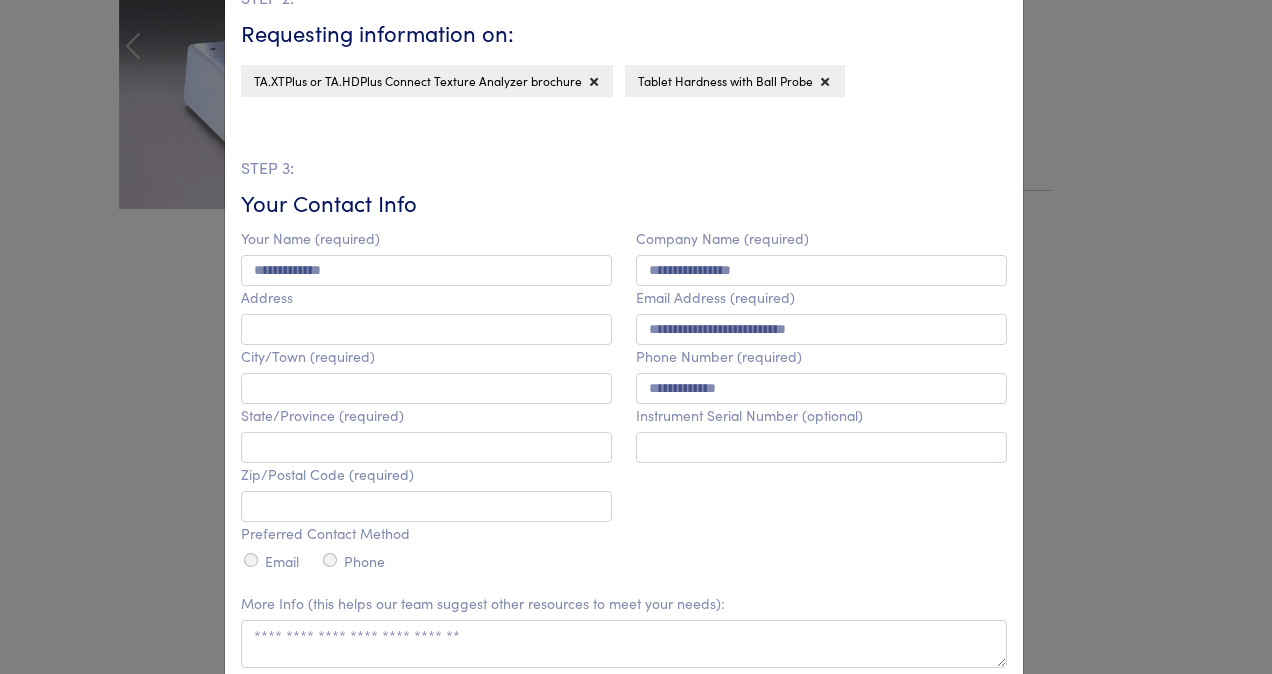 click on "**********" at bounding box center (821, 401) 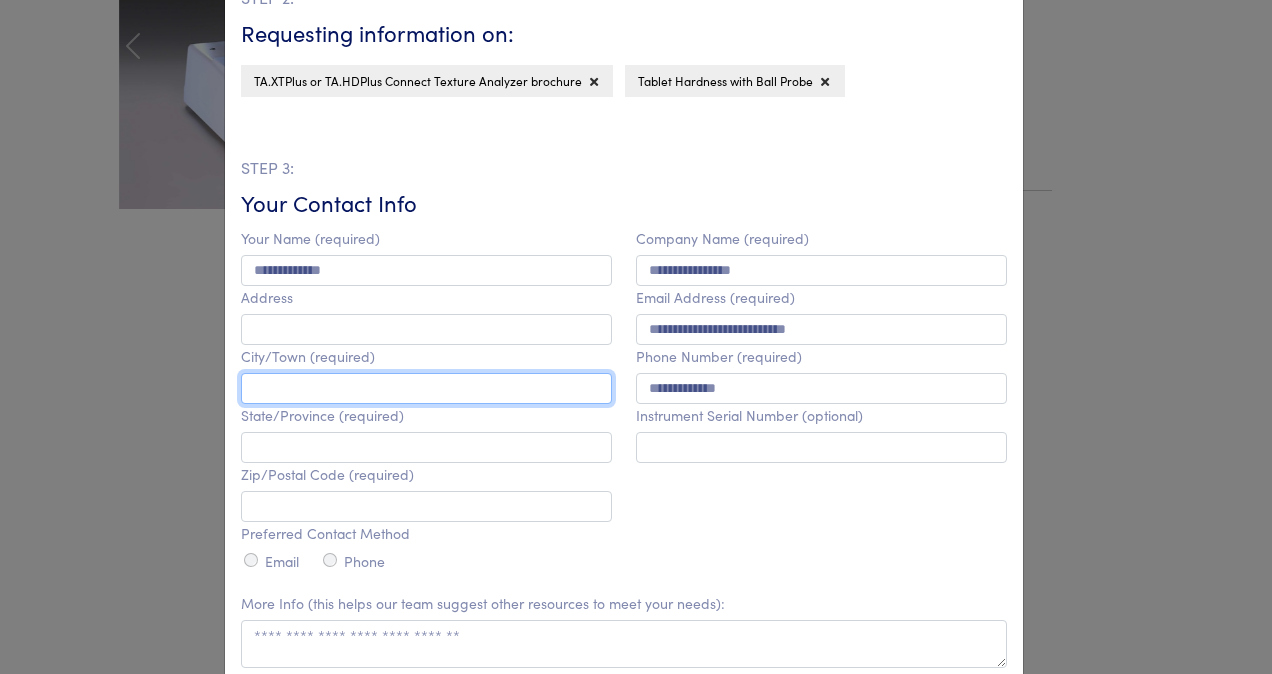 click at bounding box center [426, 388] 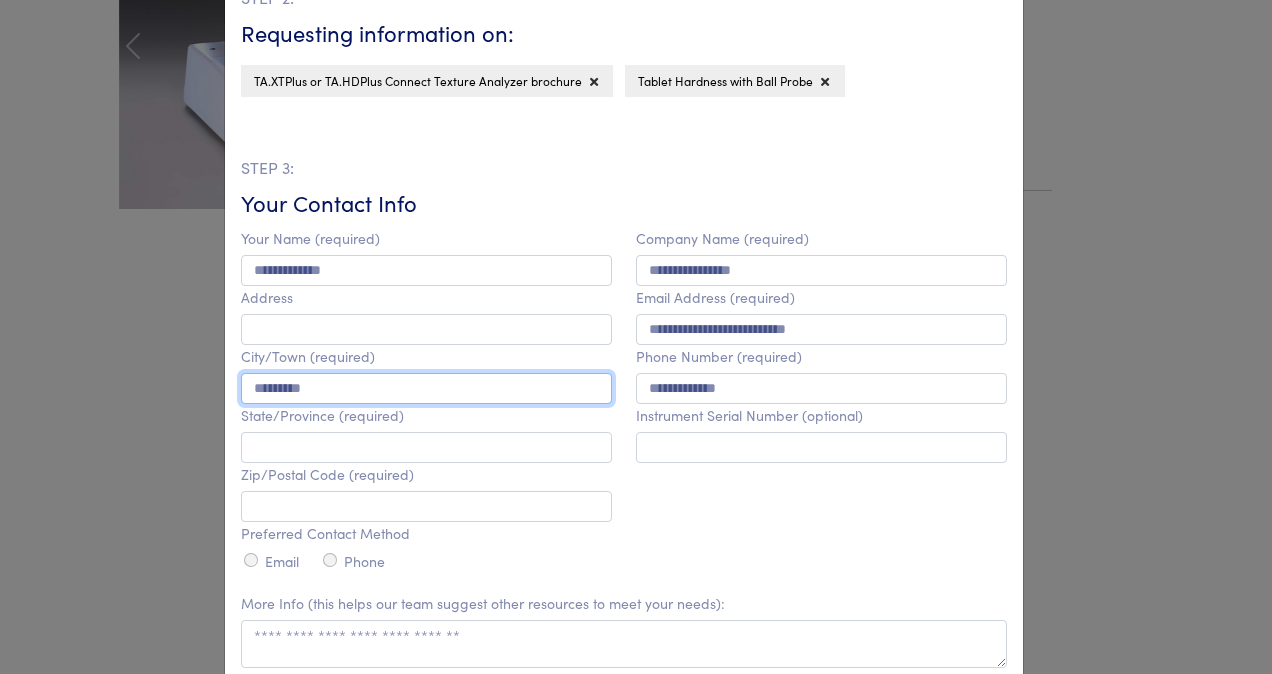 type on "*********" 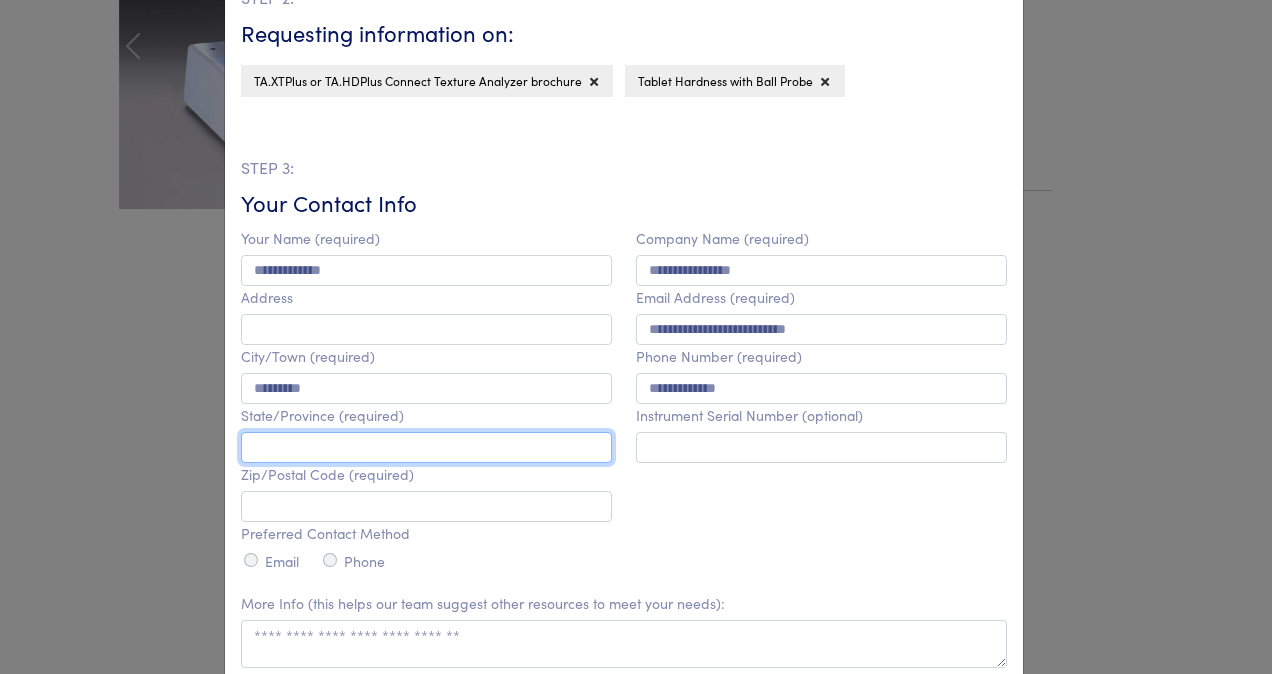 click at bounding box center (426, 447) 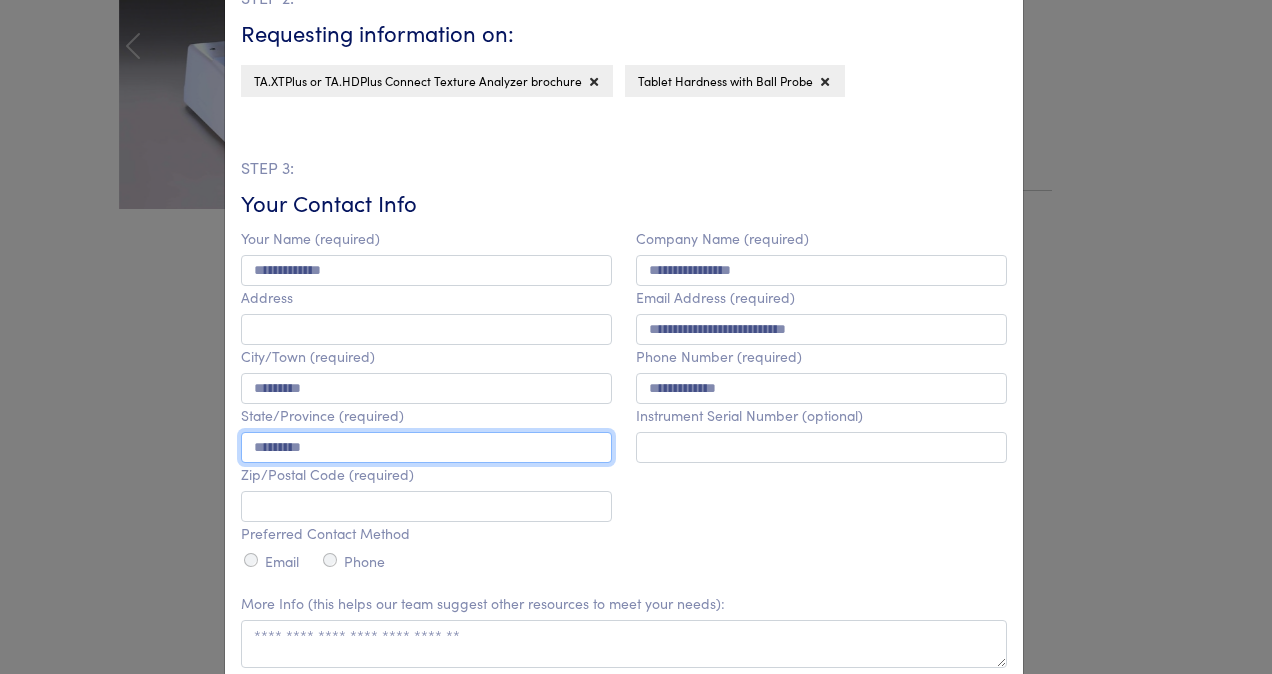 type on "*********" 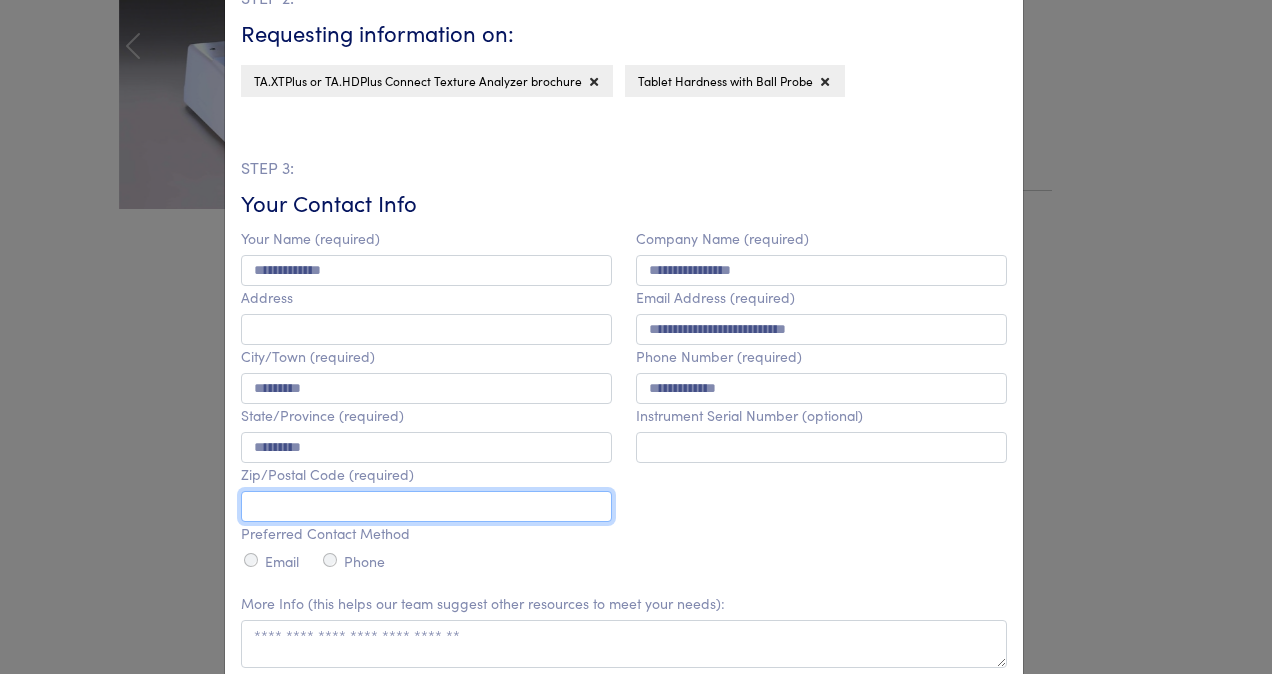 click at bounding box center [426, 506] 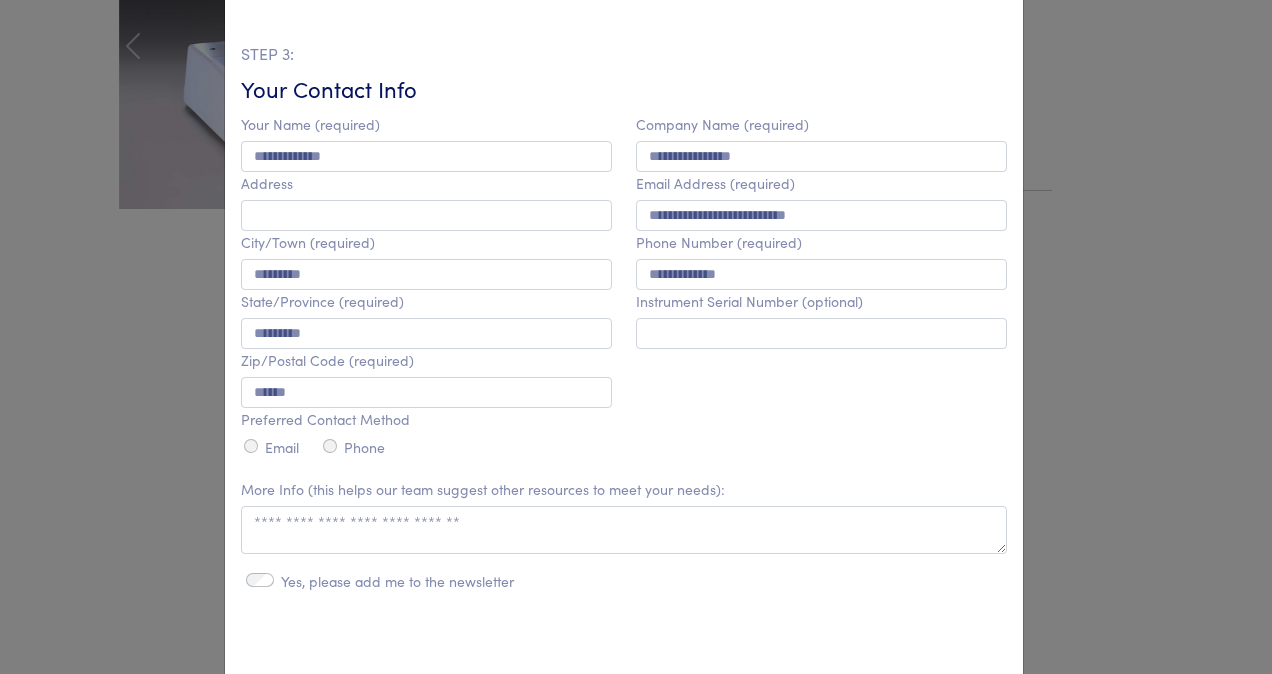 scroll, scrollTop: 590, scrollLeft: 0, axis: vertical 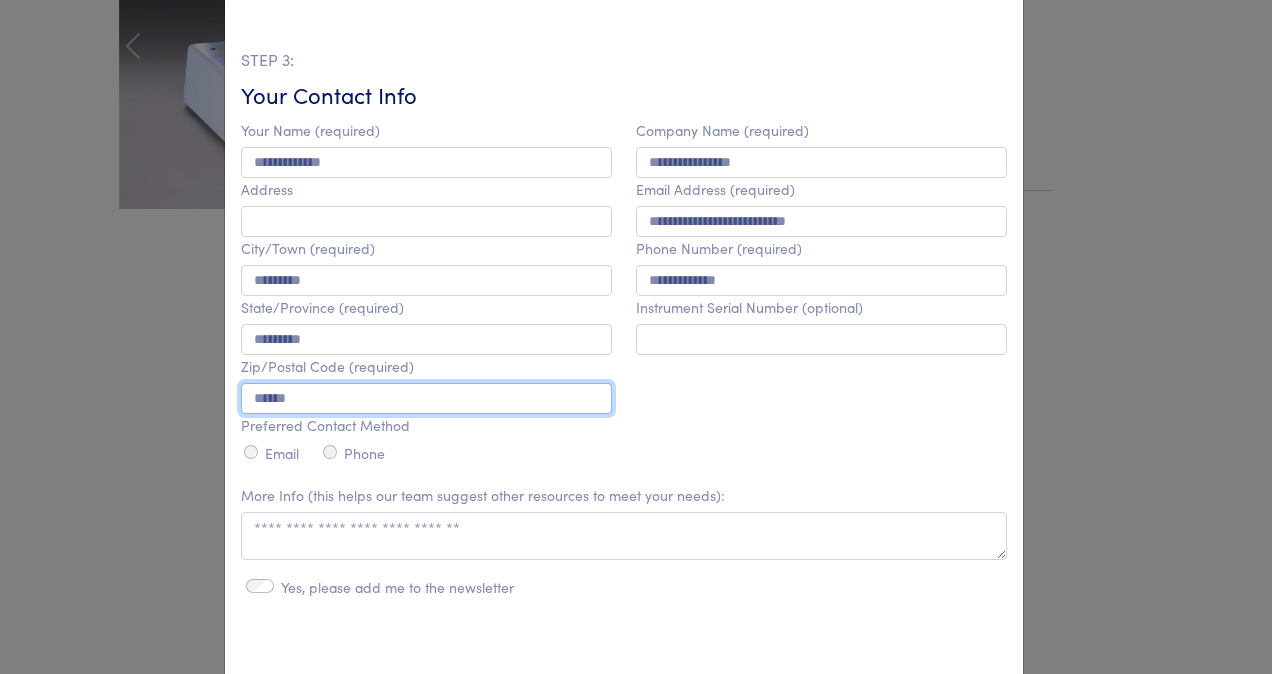 click on "******" at bounding box center [426, 398] 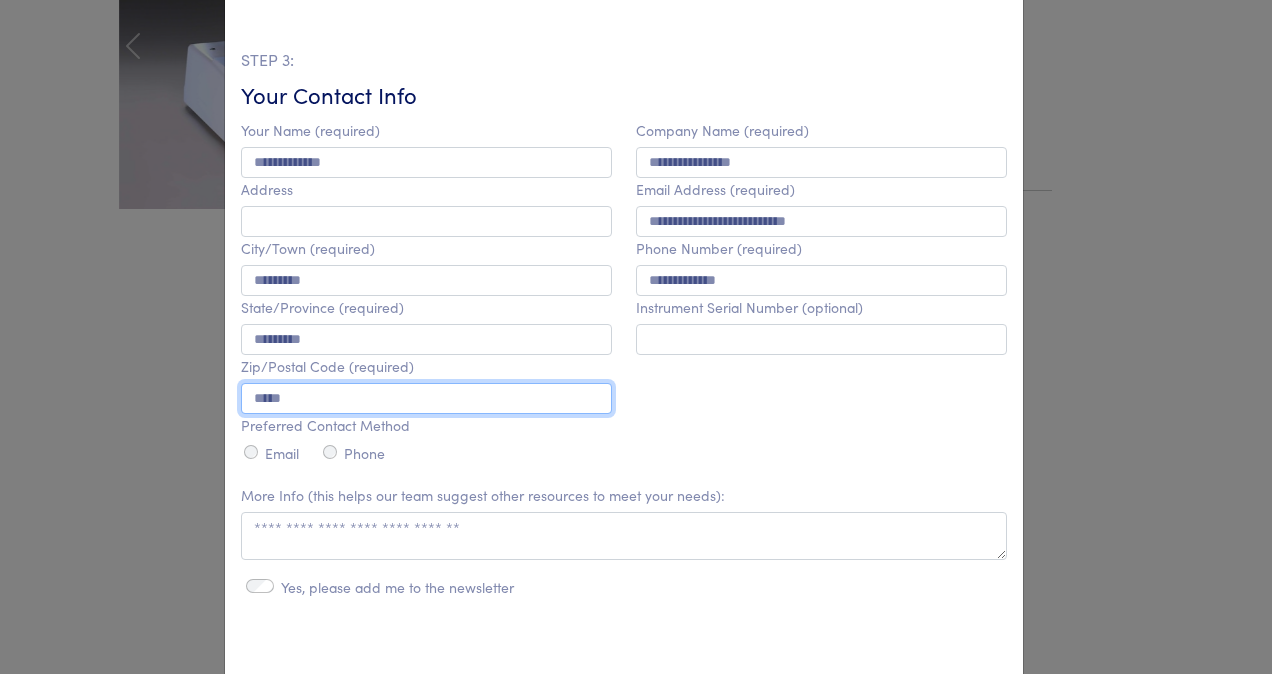 type on "*****" 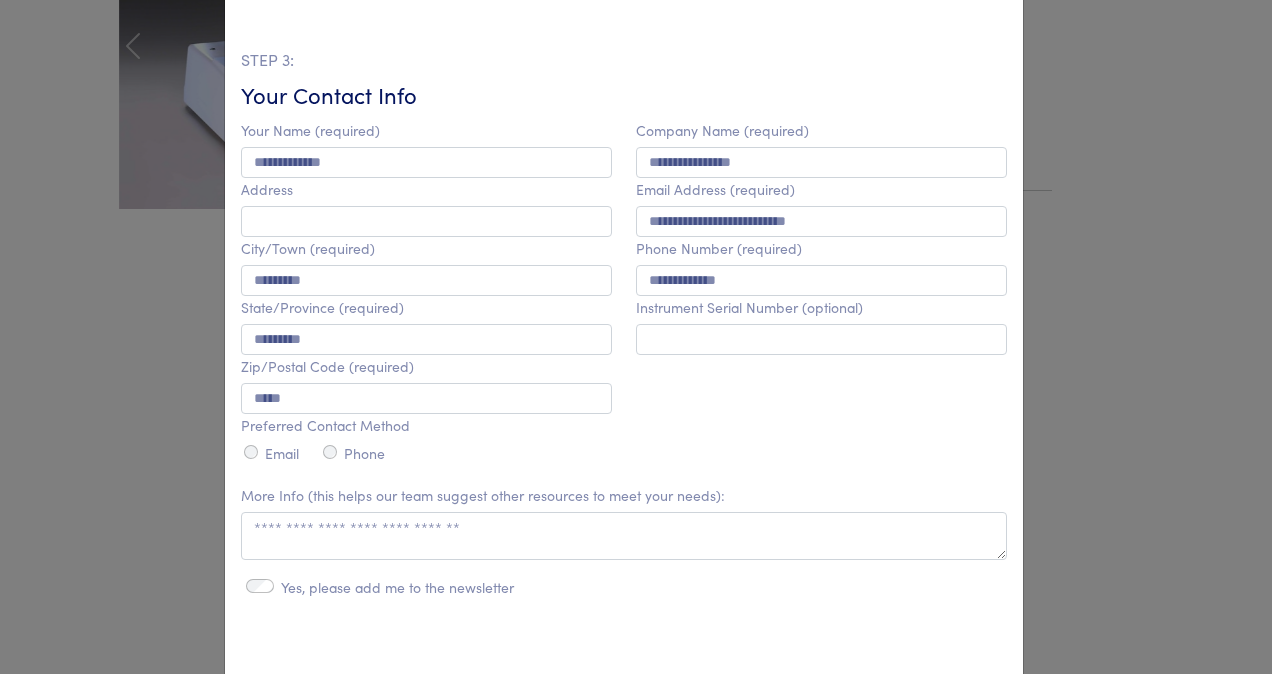 click on "**********" at bounding box center [821, 293] 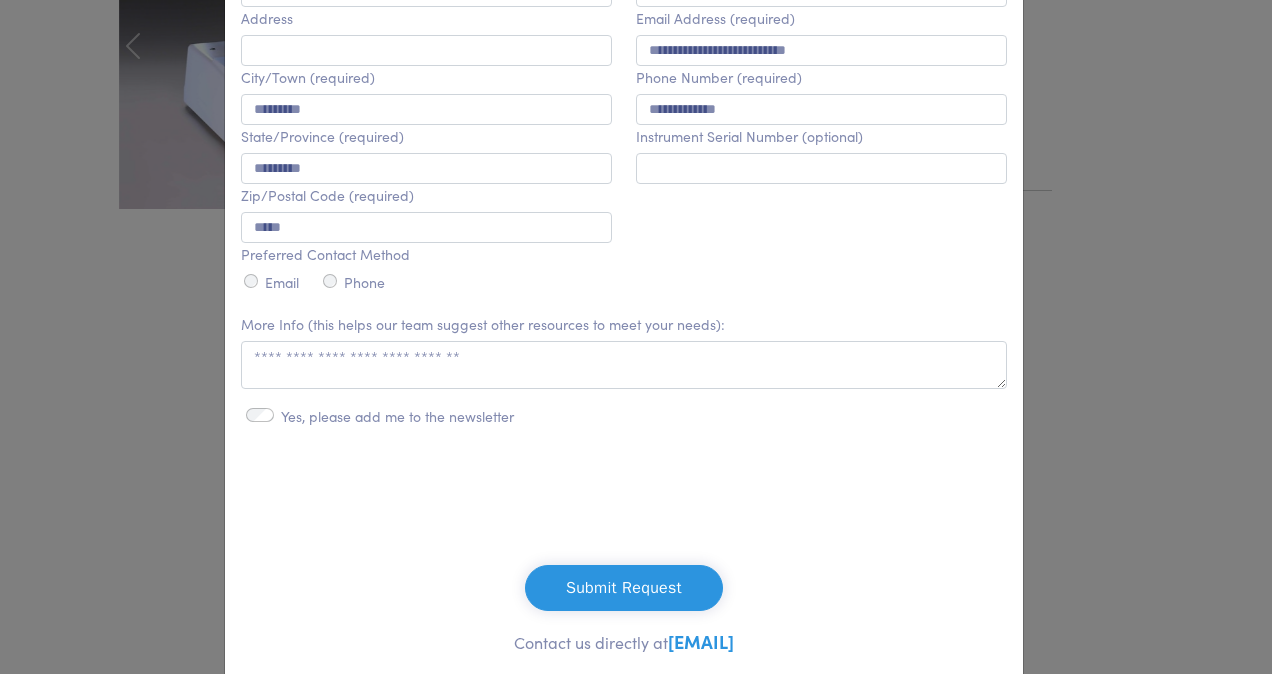 scroll, scrollTop: 810, scrollLeft: 0, axis: vertical 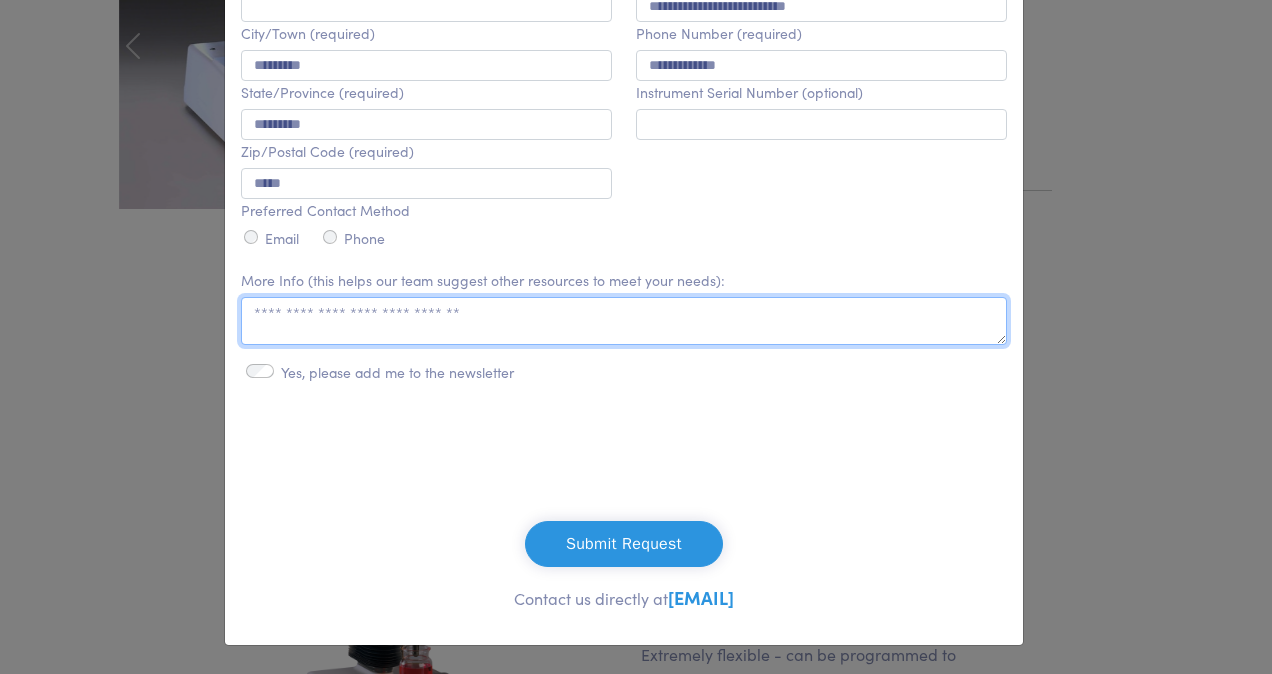 click at bounding box center [624, 321] 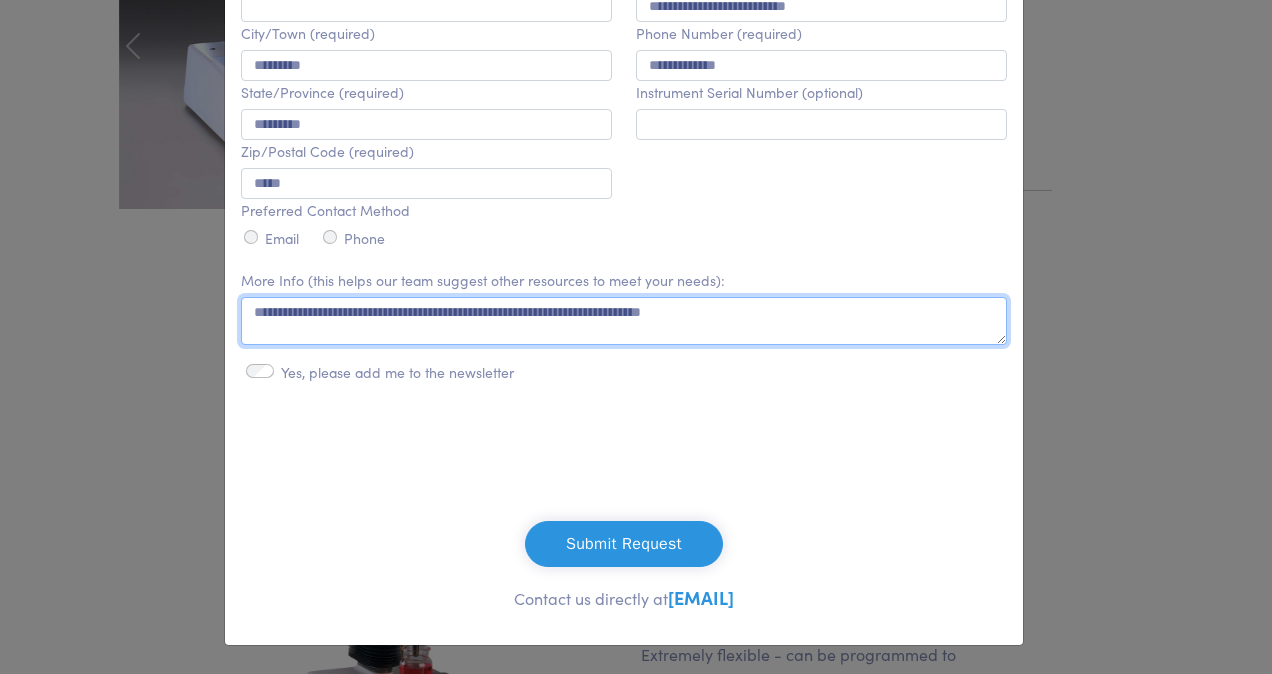 type on "**********" 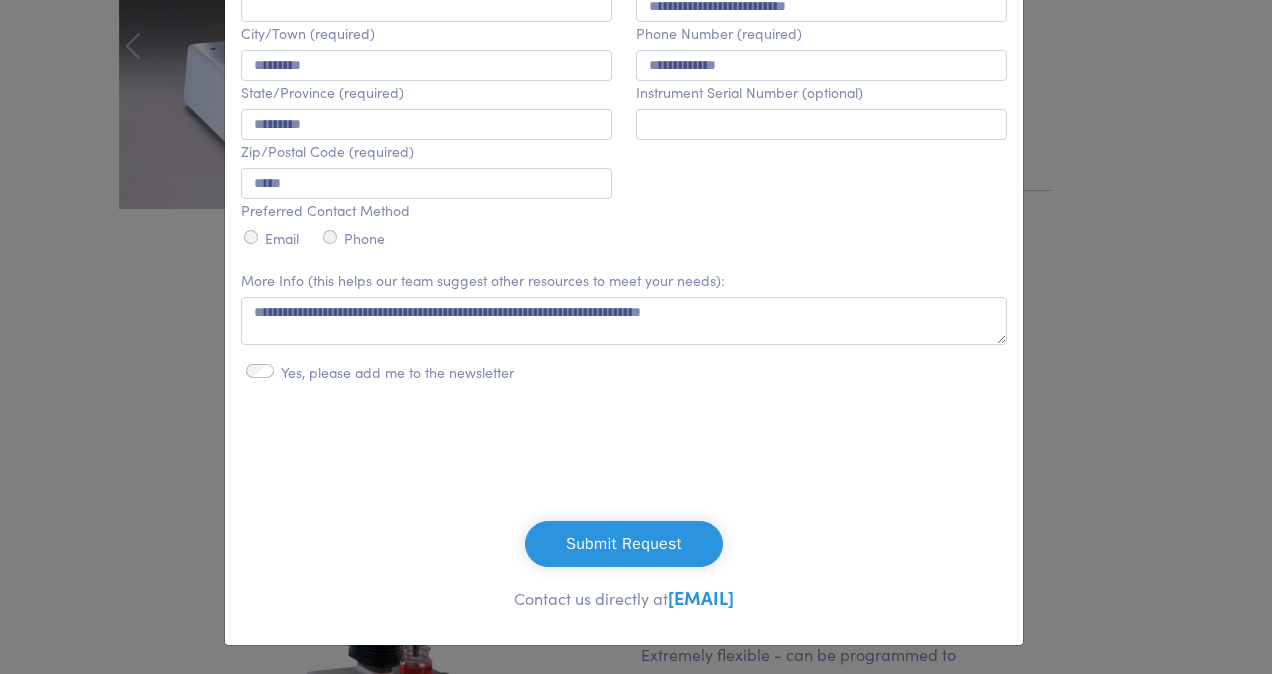 click on "Submit Request" at bounding box center (624, 544) 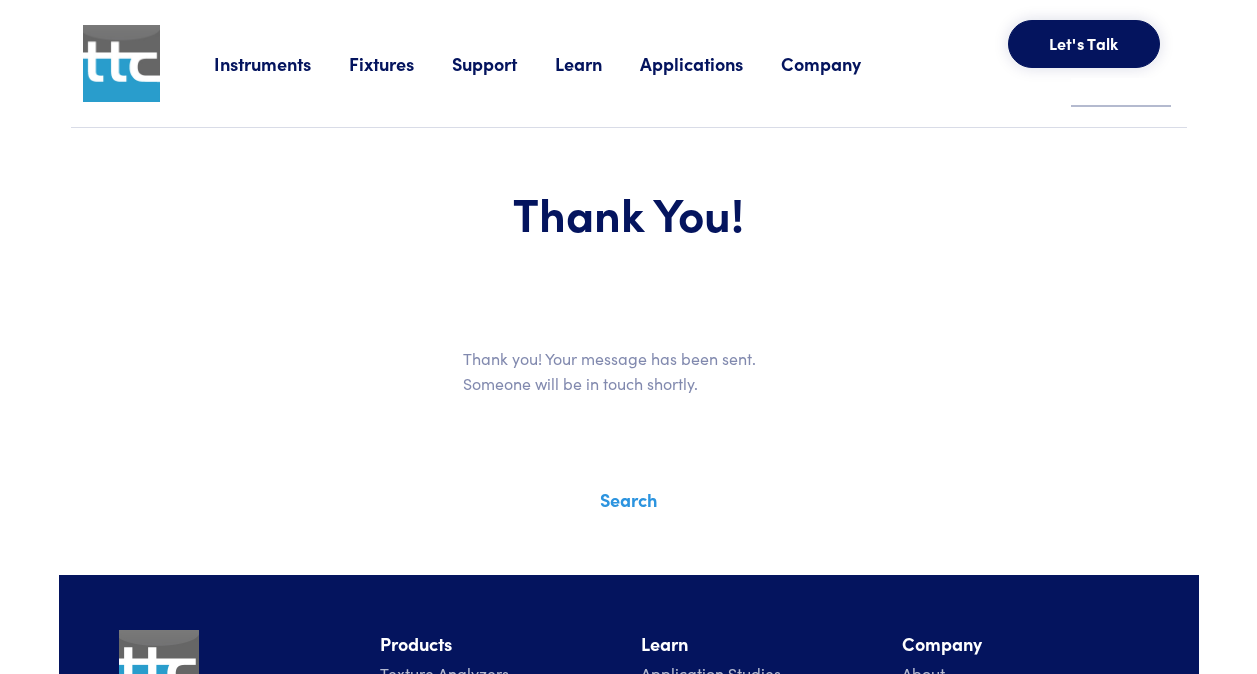 scroll, scrollTop: 0, scrollLeft: 0, axis: both 